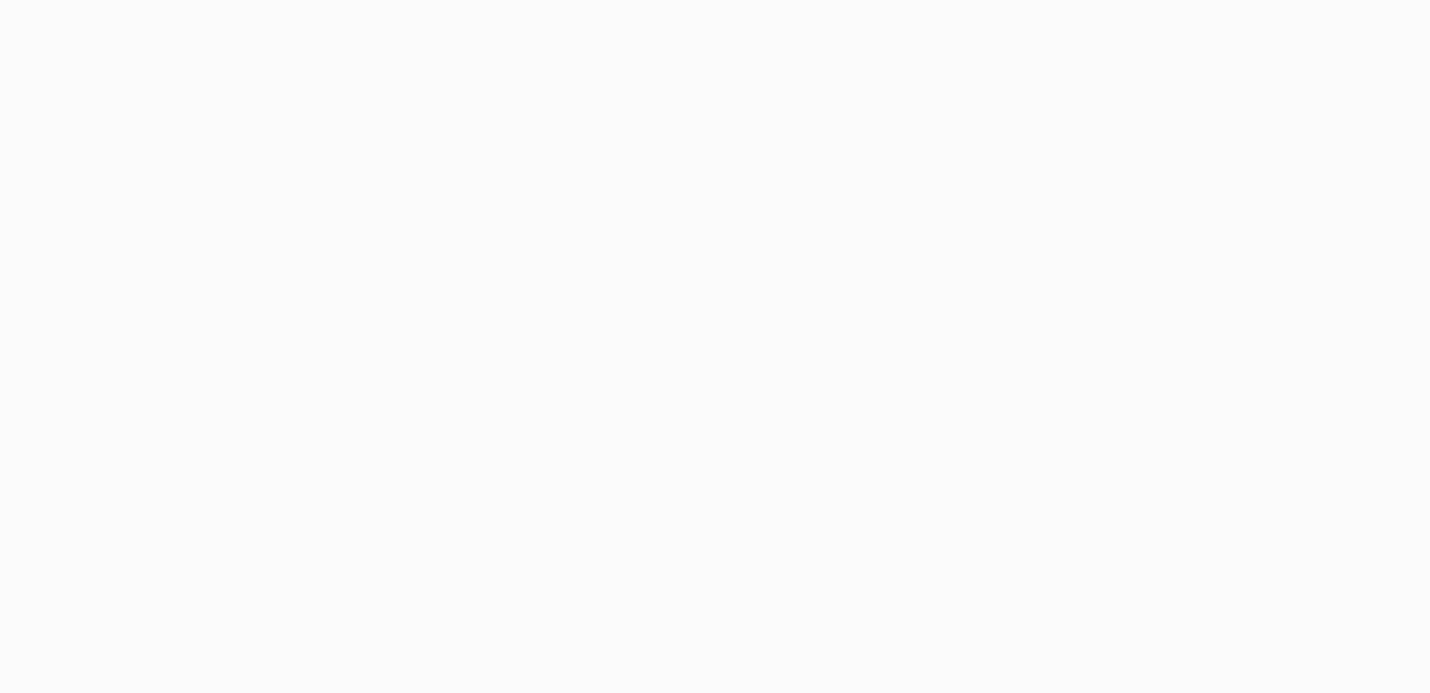 scroll, scrollTop: 0, scrollLeft: 0, axis: both 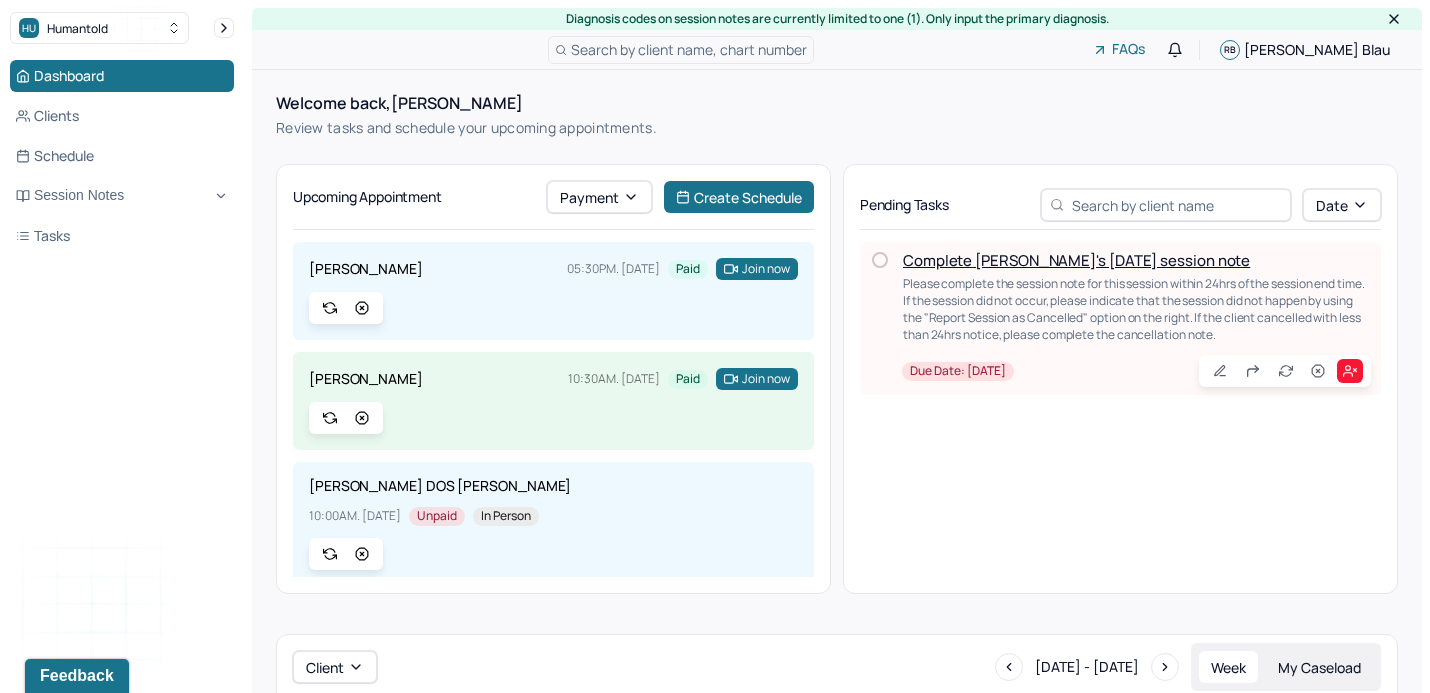 click on "Complete [PERSON_NAME]'s [DATE] session note" at bounding box center (1076, 260) 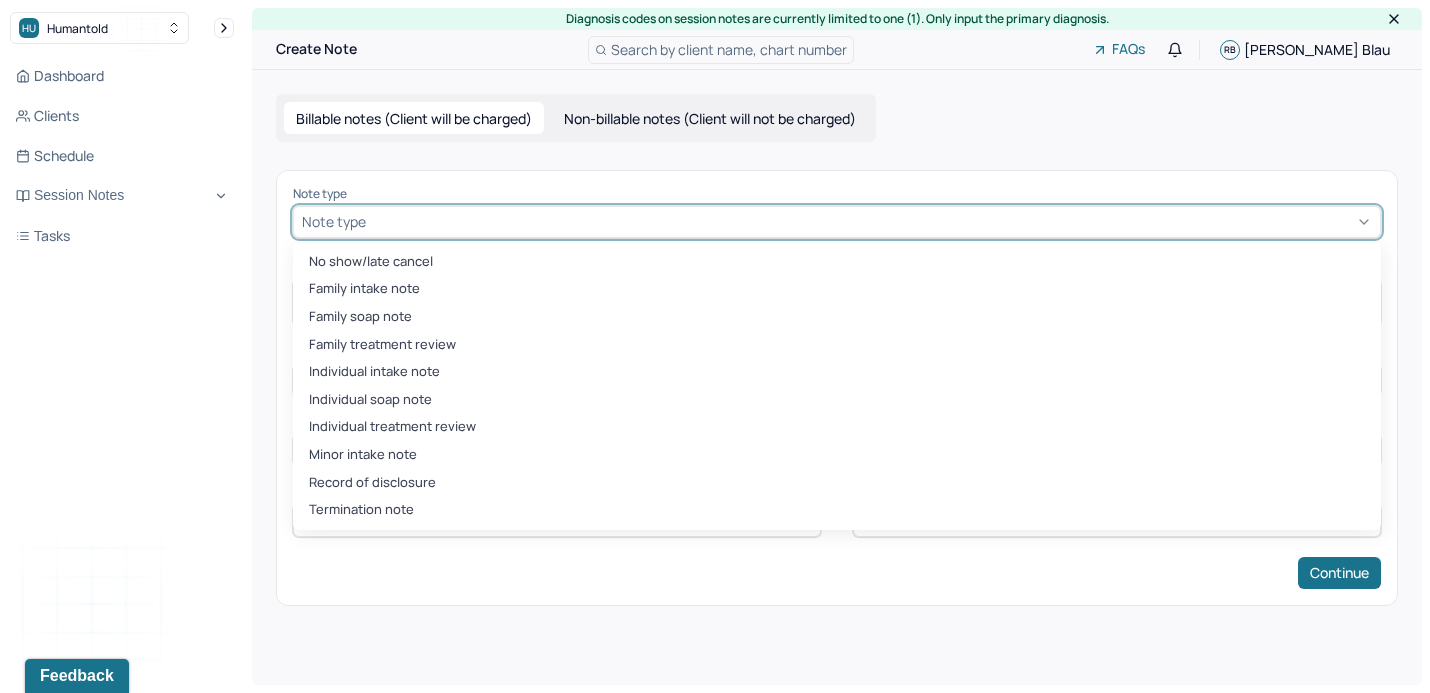 click at bounding box center [871, 221] 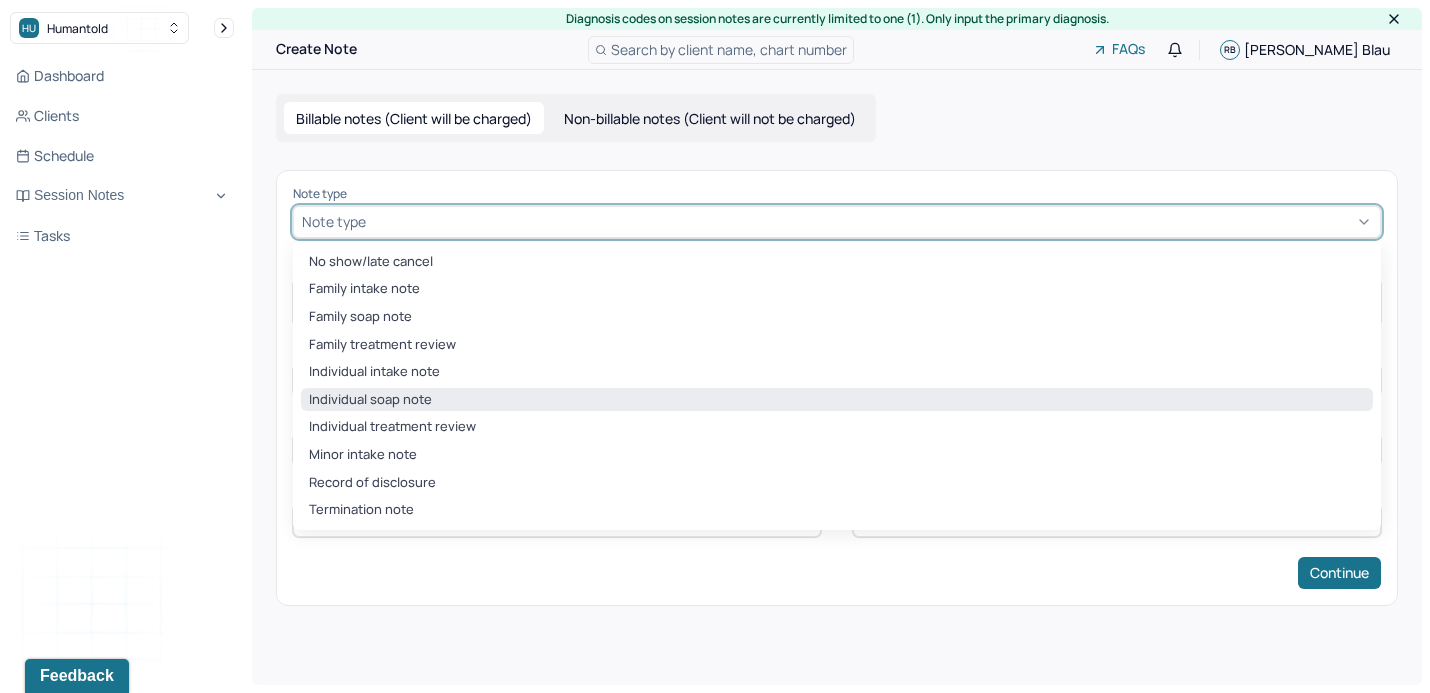 click on "Individual soap note" at bounding box center [837, 400] 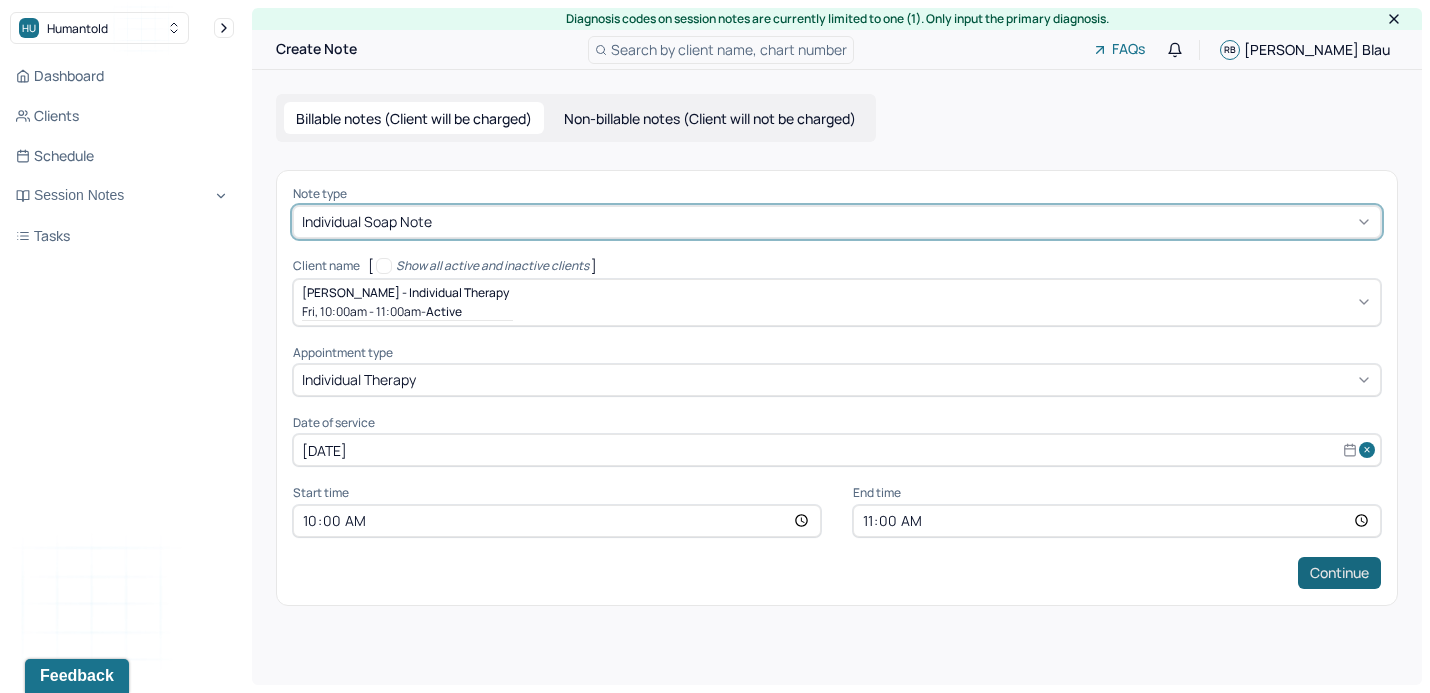 click on "Continue" at bounding box center (1339, 573) 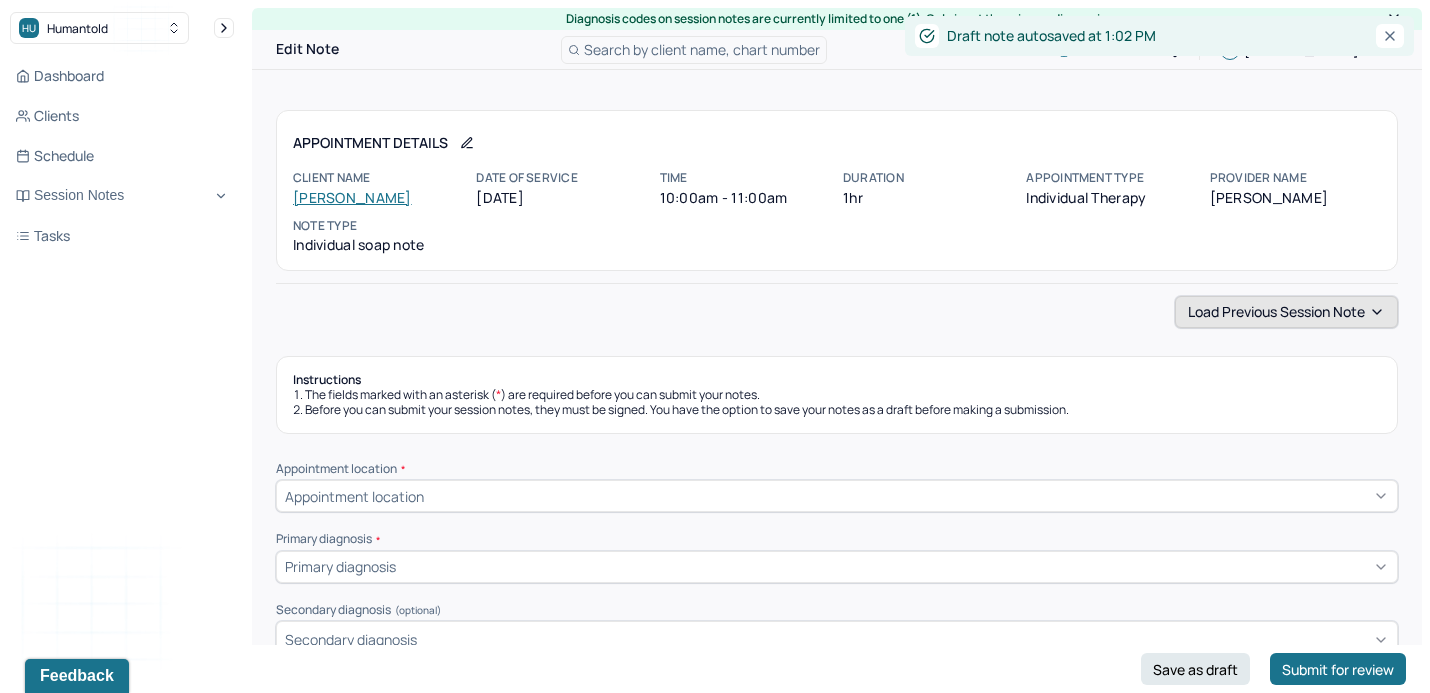 click on "Load previous session note" at bounding box center [1286, 312] 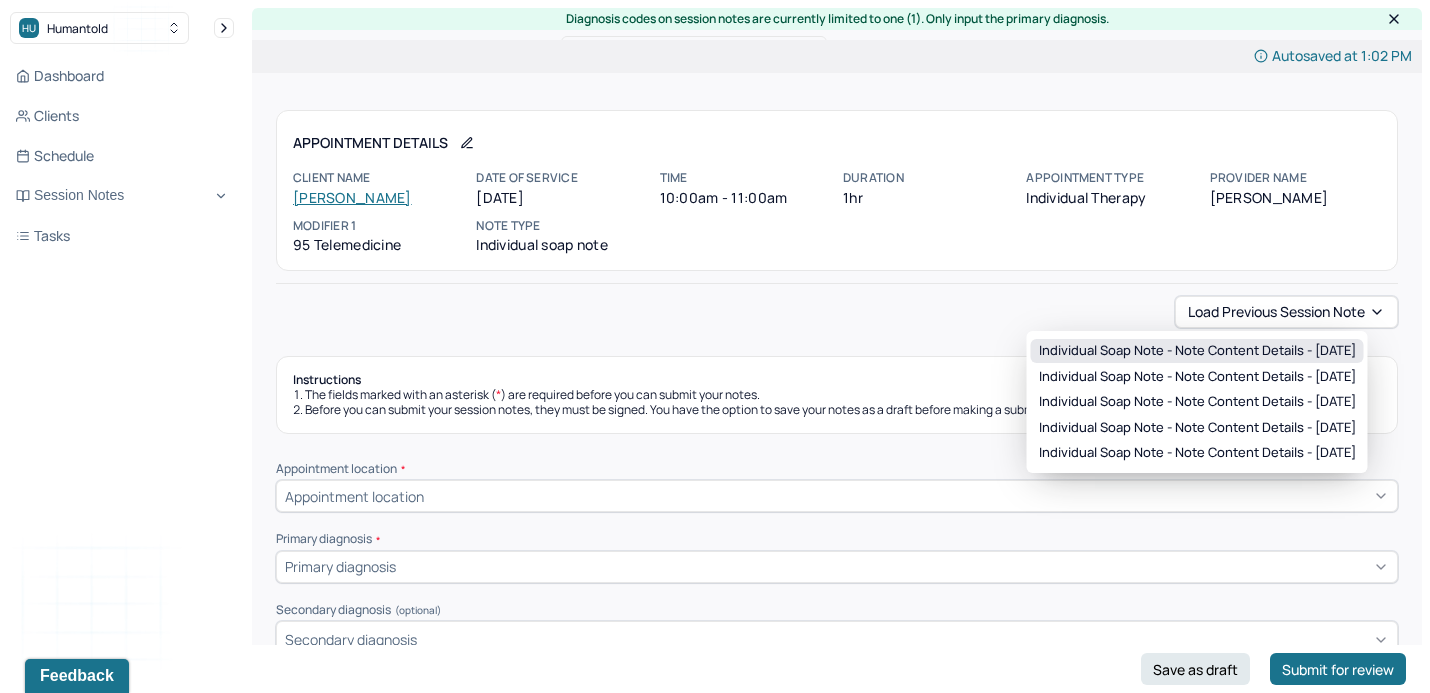 click on "Individual soap note   - Note content Details -   [DATE]" at bounding box center (1197, 351) 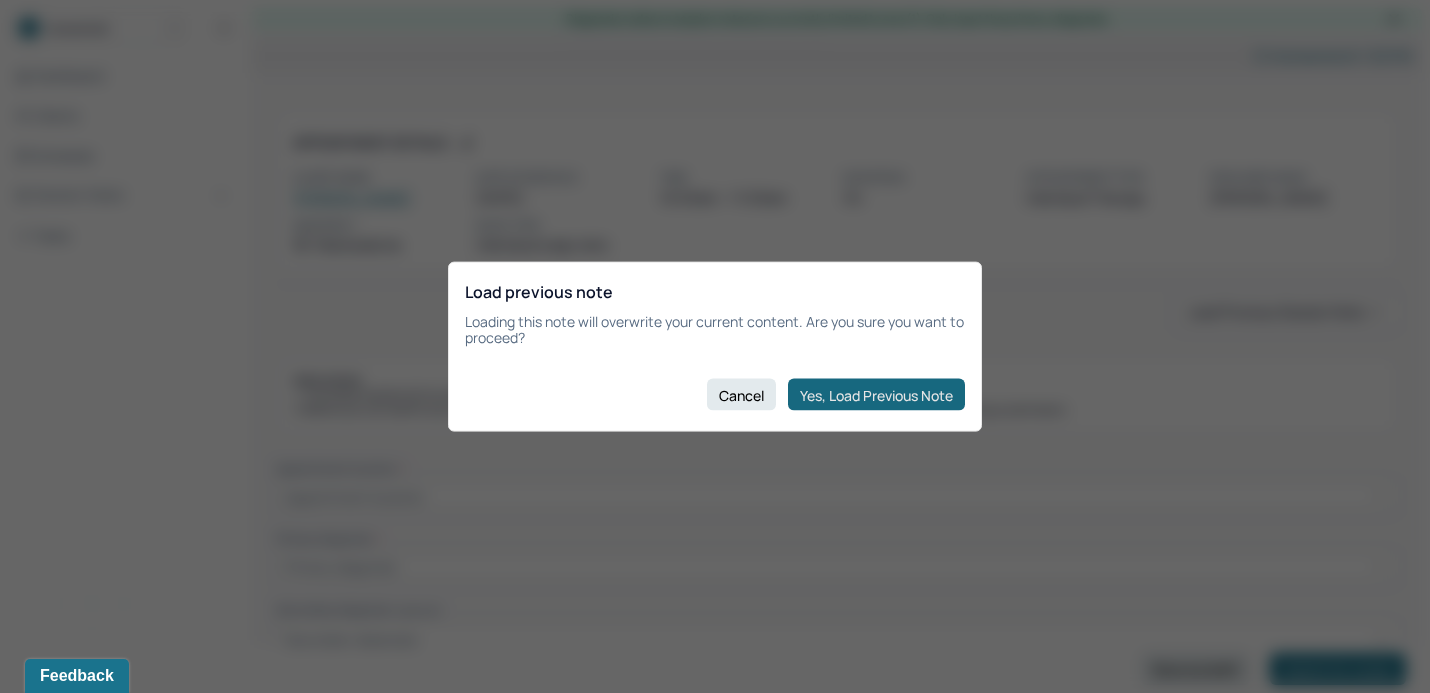 click on "Yes, Load Previous Note" at bounding box center [876, 395] 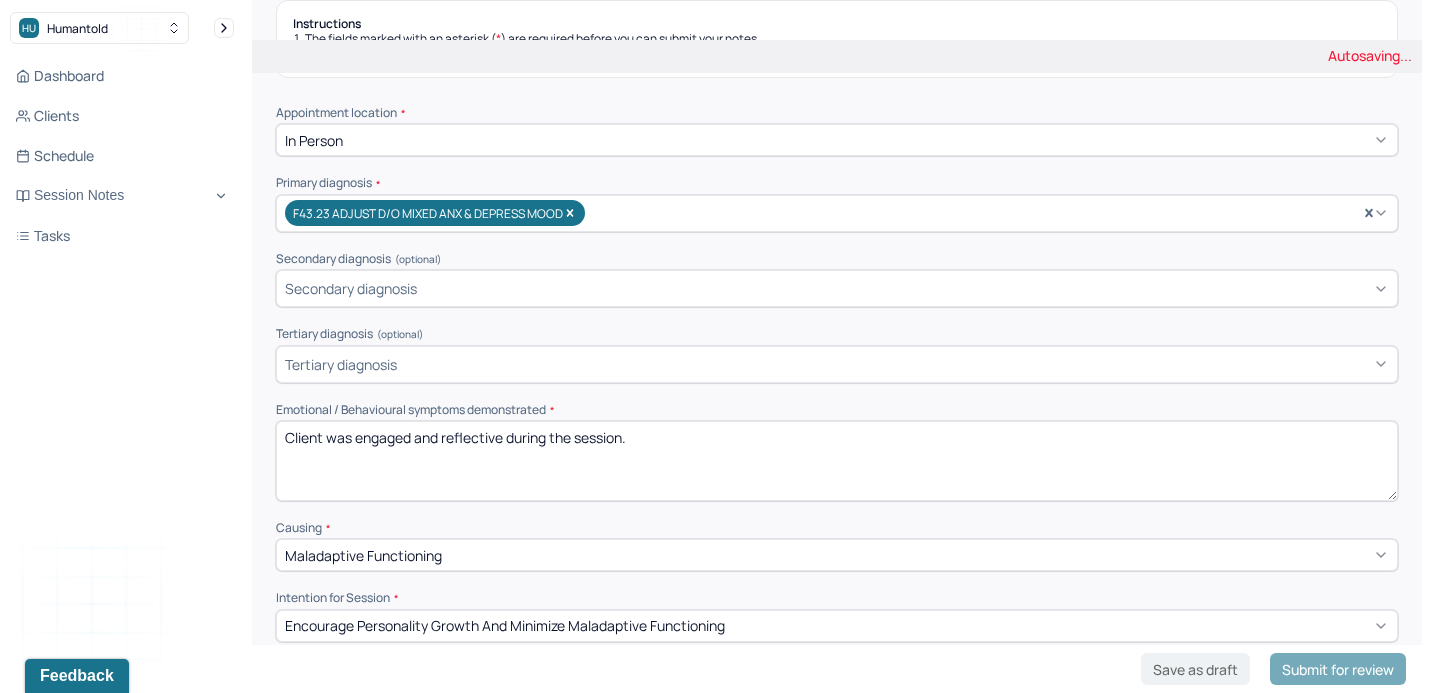 scroll, scrollTop: 359, scrollLeft: 0, axis: vertical 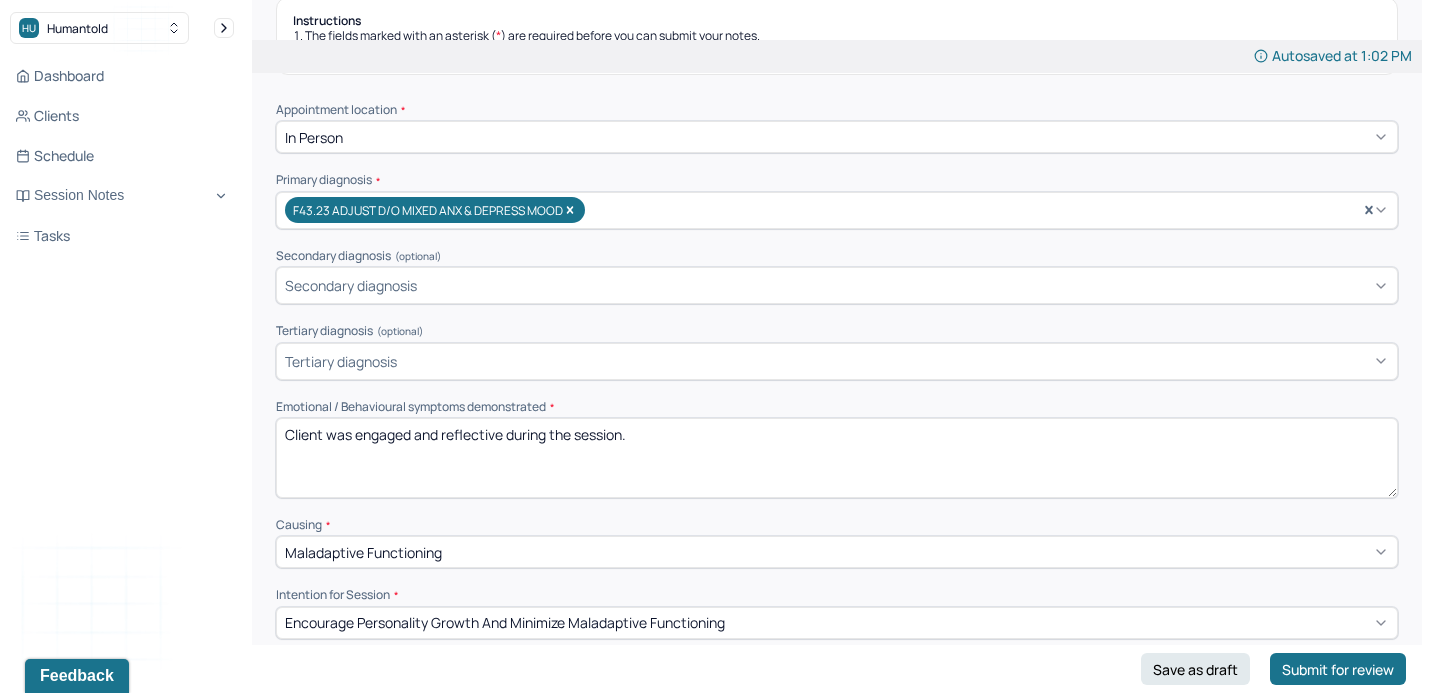 drag, startPoint x: 800, startPoint y: 453, endPoint x: 373, endPoint y: 399, distance: 430.40097 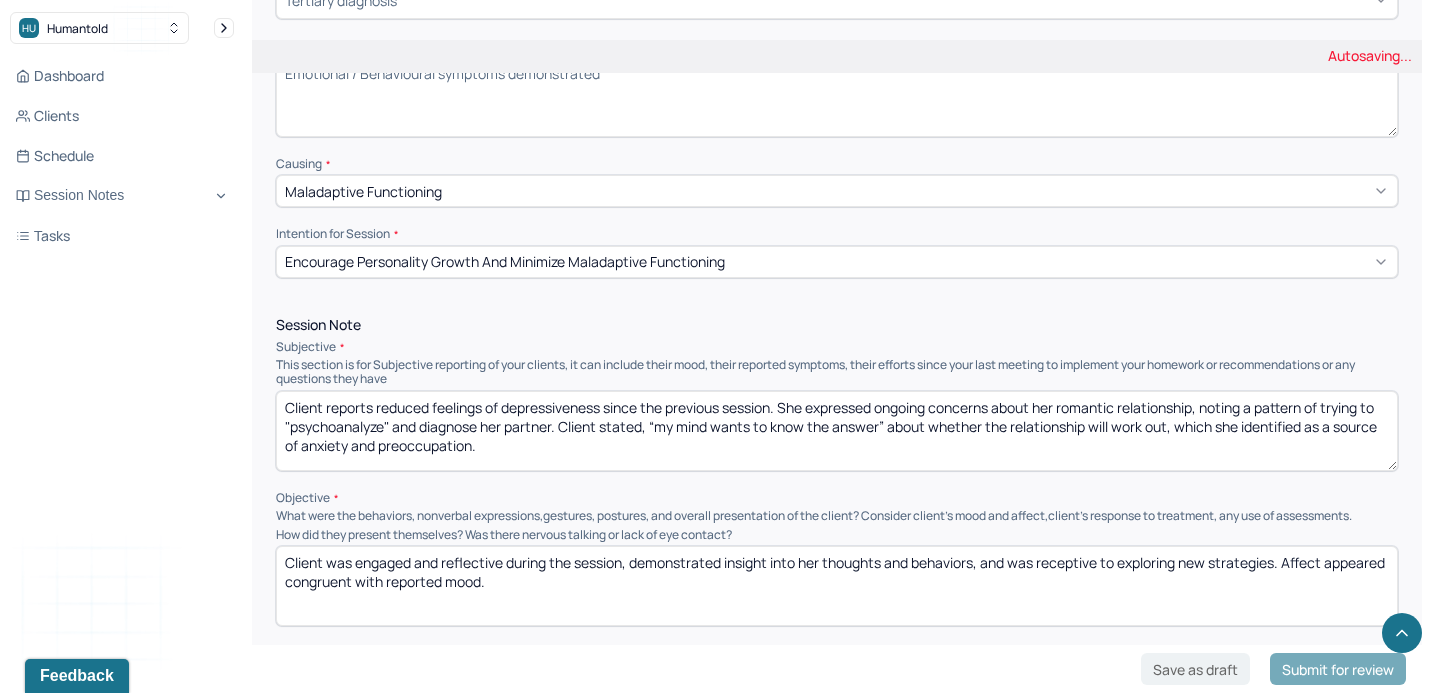 scroll, scrollTop: 741, scrollLeft: 0, axis: vertical 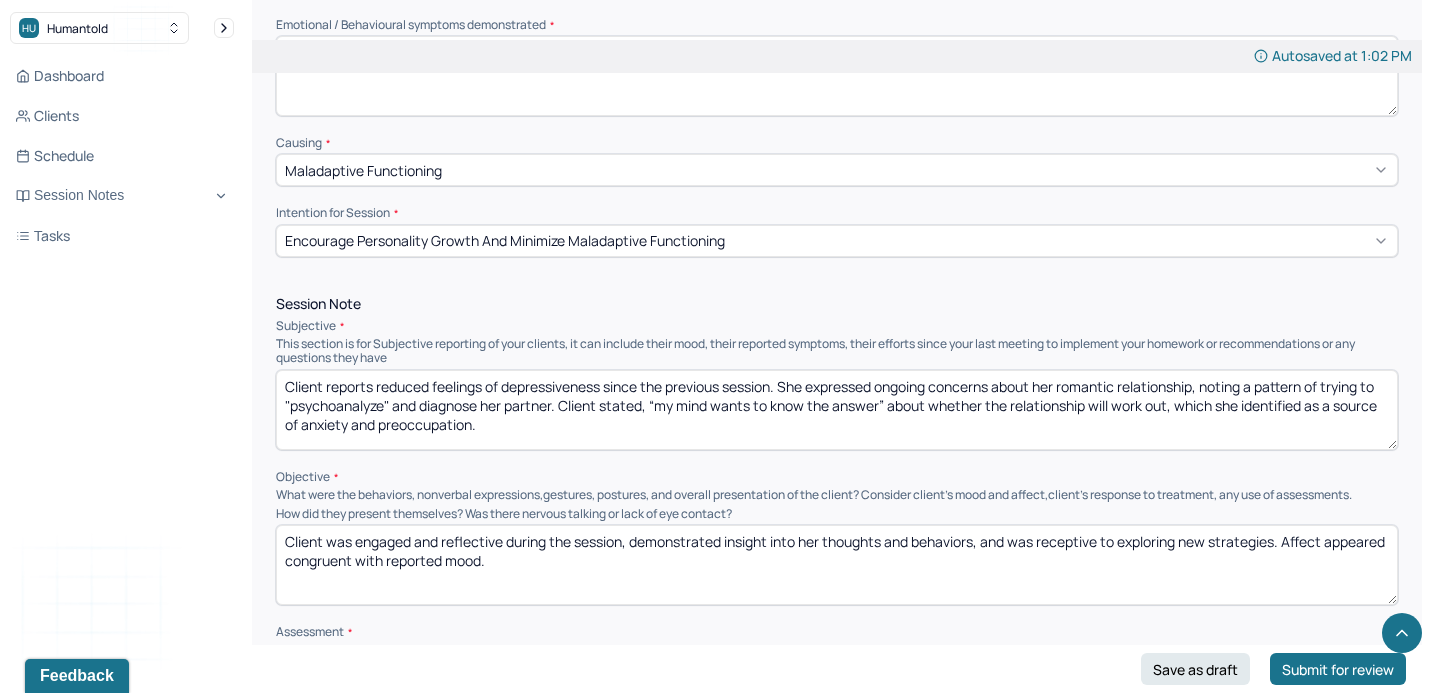 type 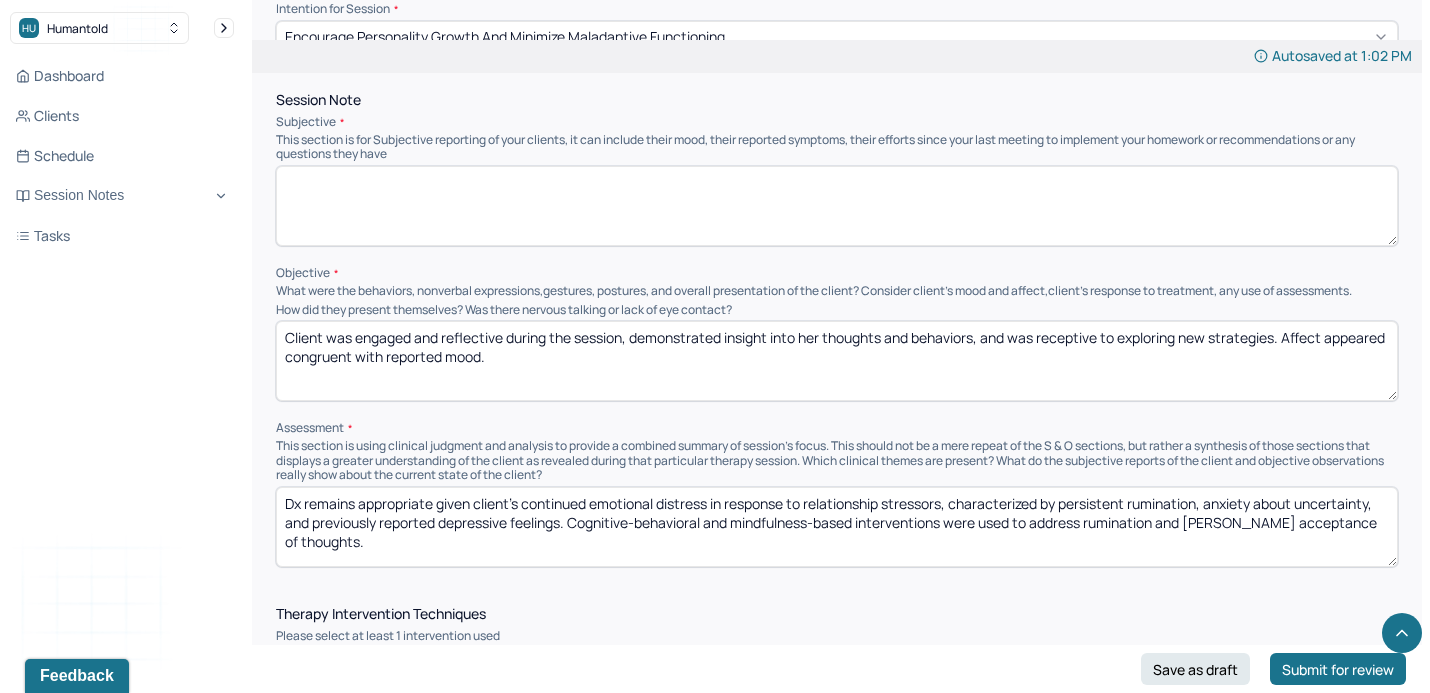 scroll, scrollTop: 943, scrollLeft: 0, axis: vertical 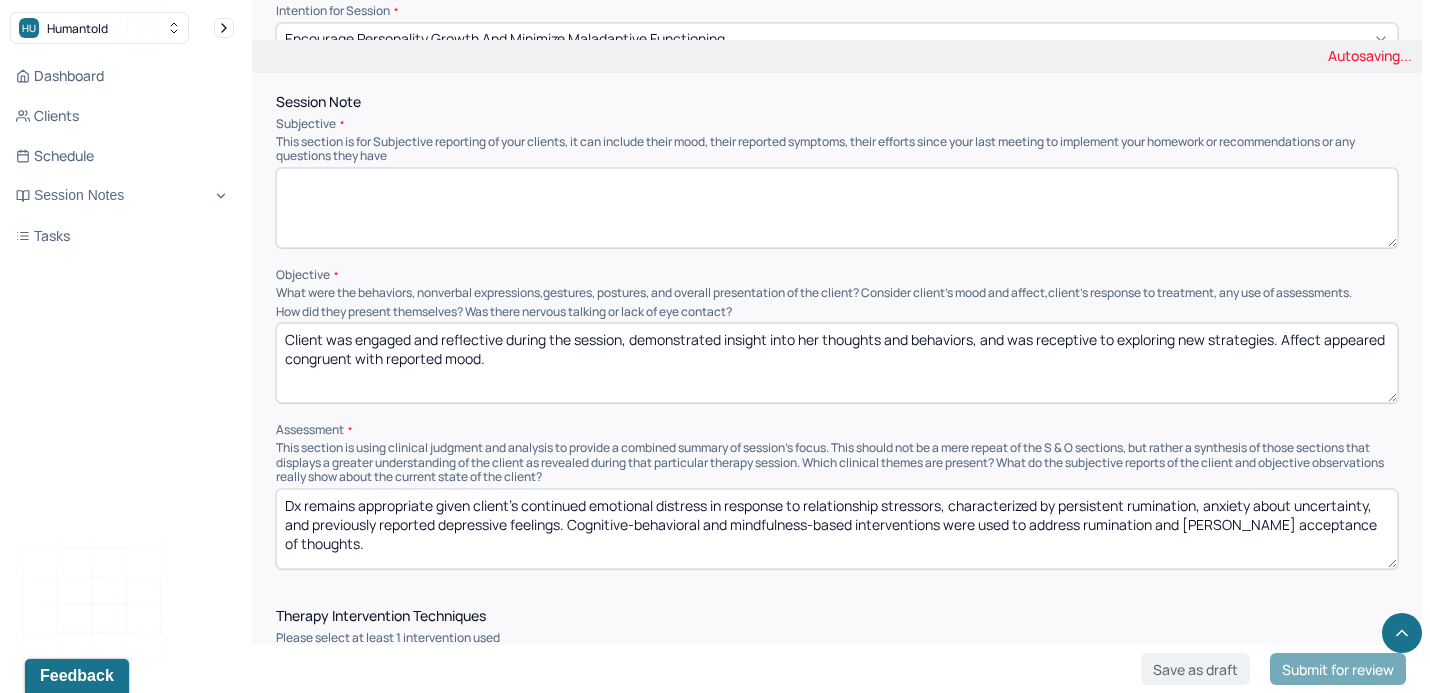 type 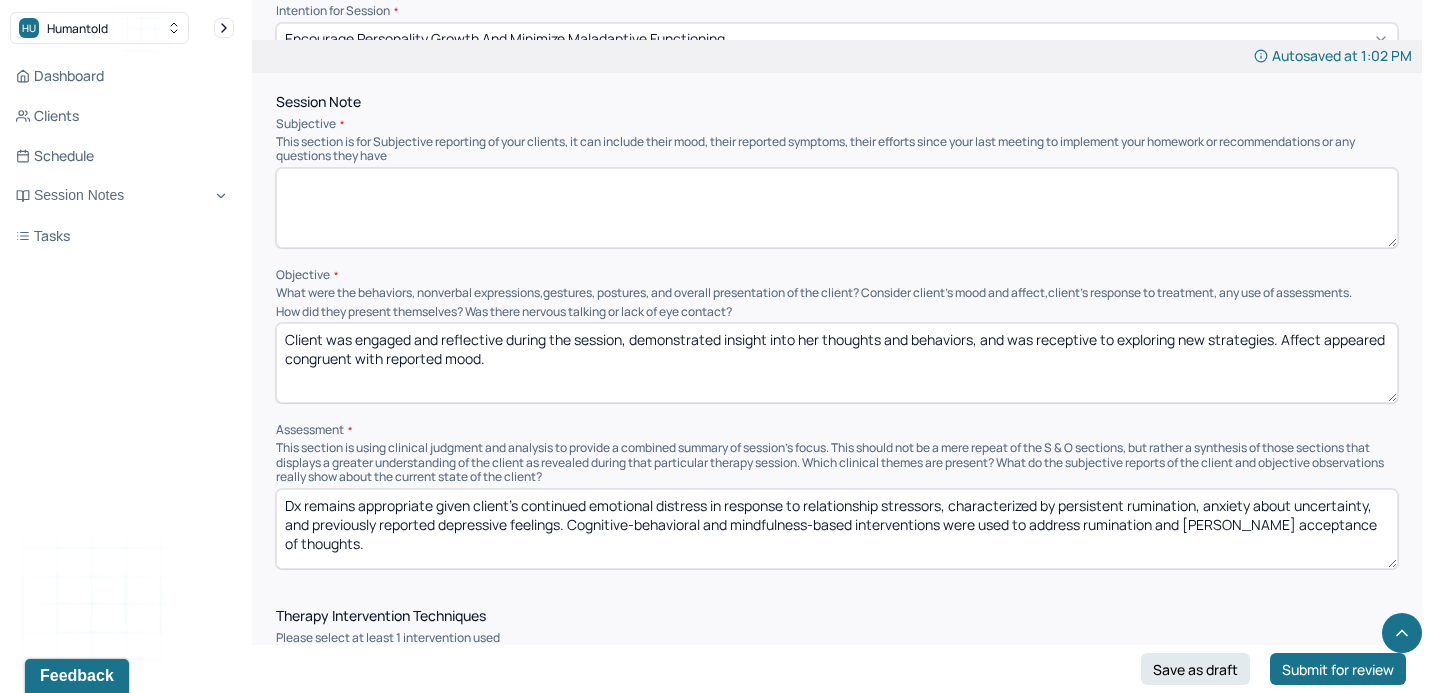 drag, startPoint x: 579, startPoint y: 352, endPoint x: 189, endPoint y: 278, distance: 396.95844 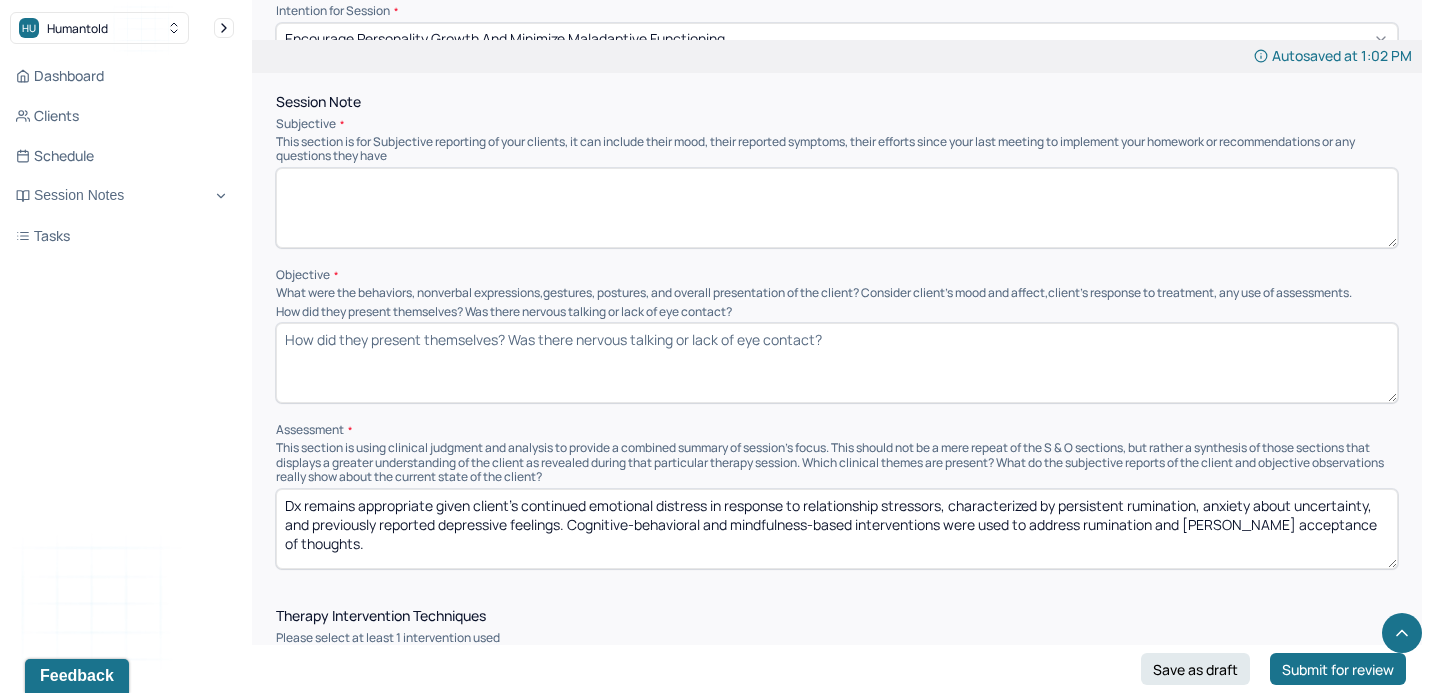 type 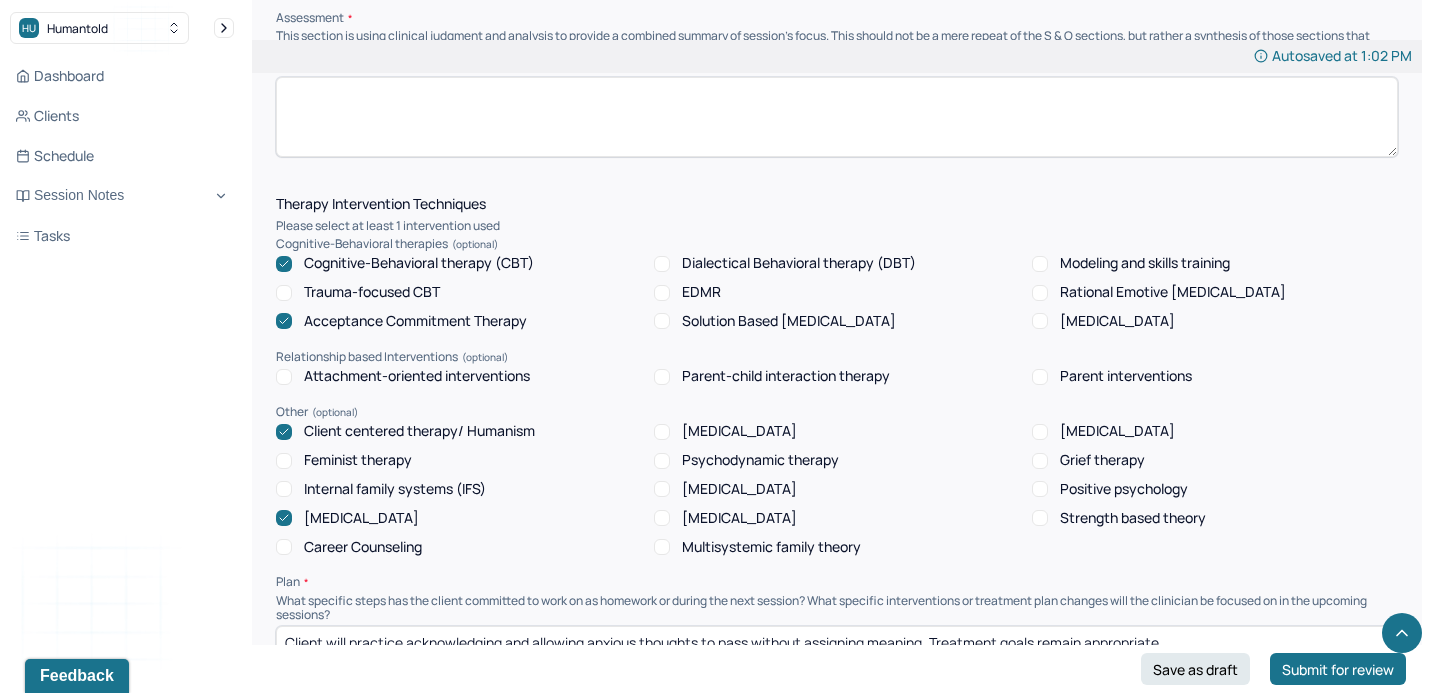 scroll, scrollTop: 1356, scrollLeft: 0, axis: vertical 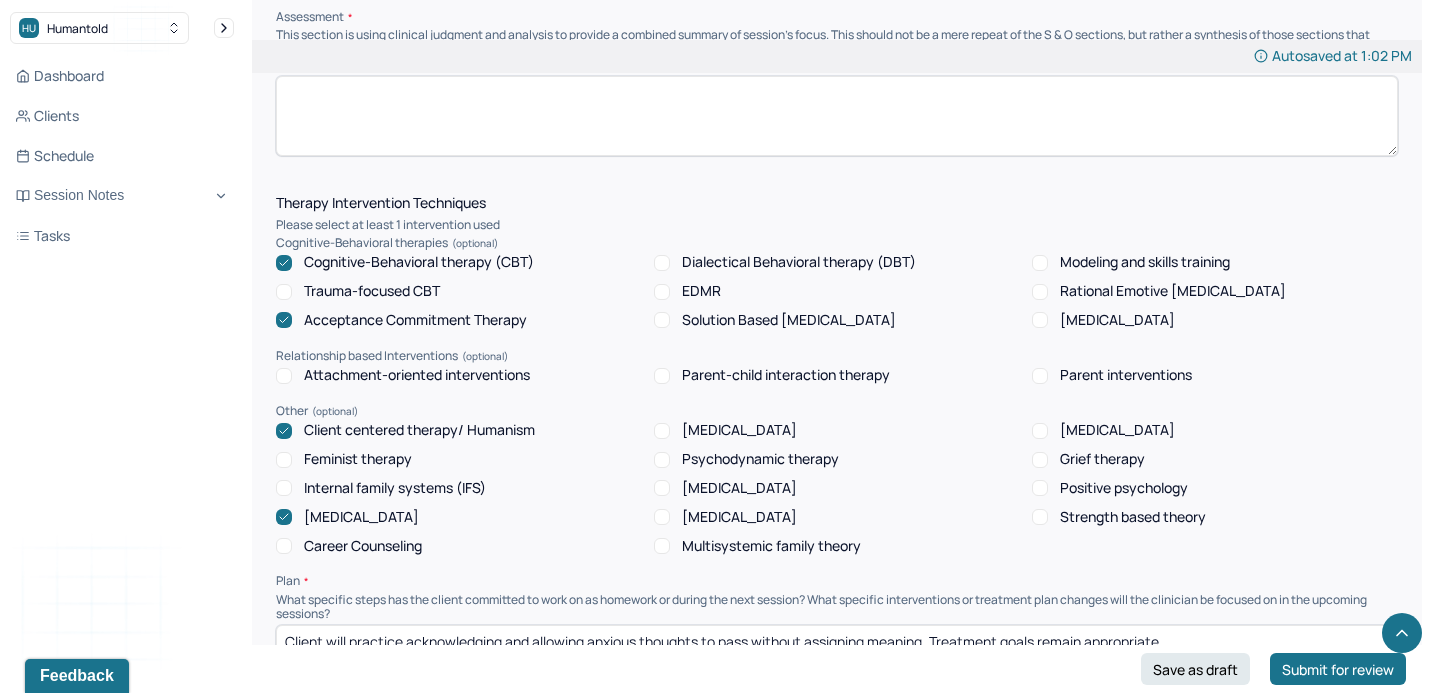 type 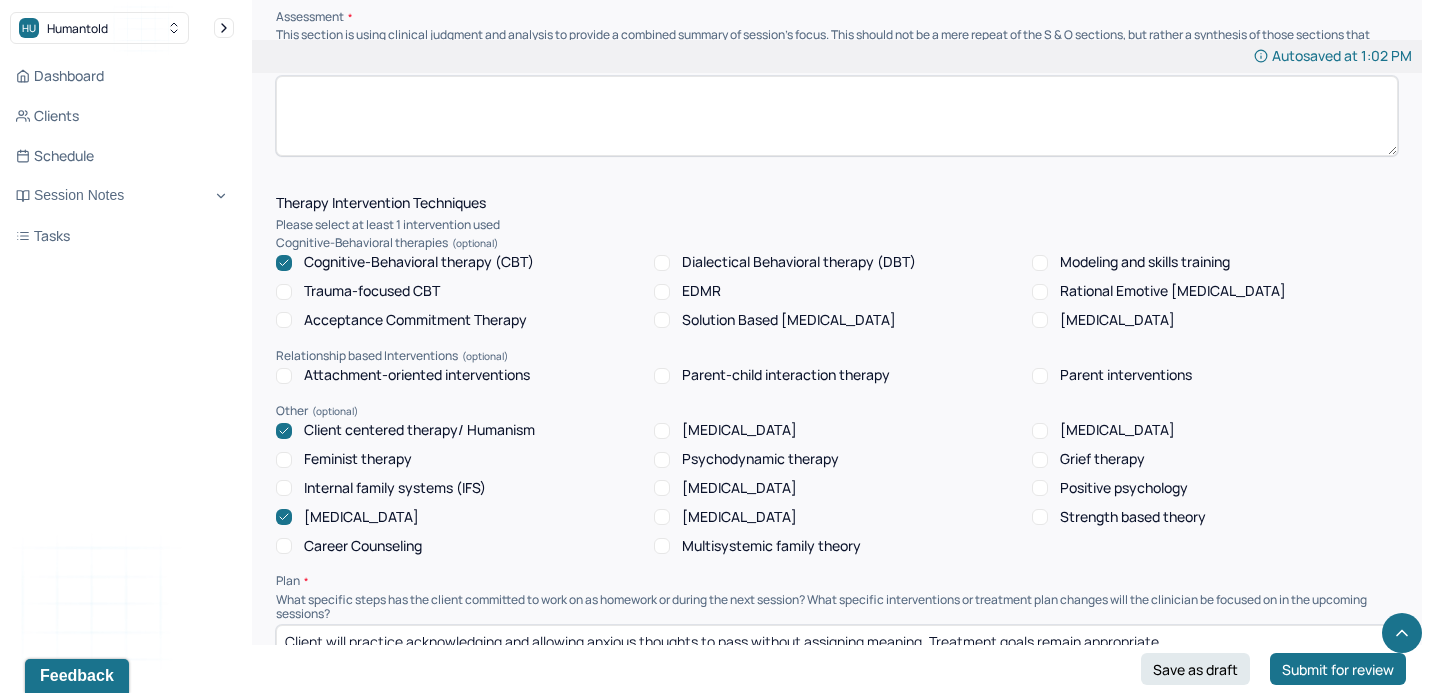 click on "Client centered therapy/ Humanism" at bounding box center (419, 430) 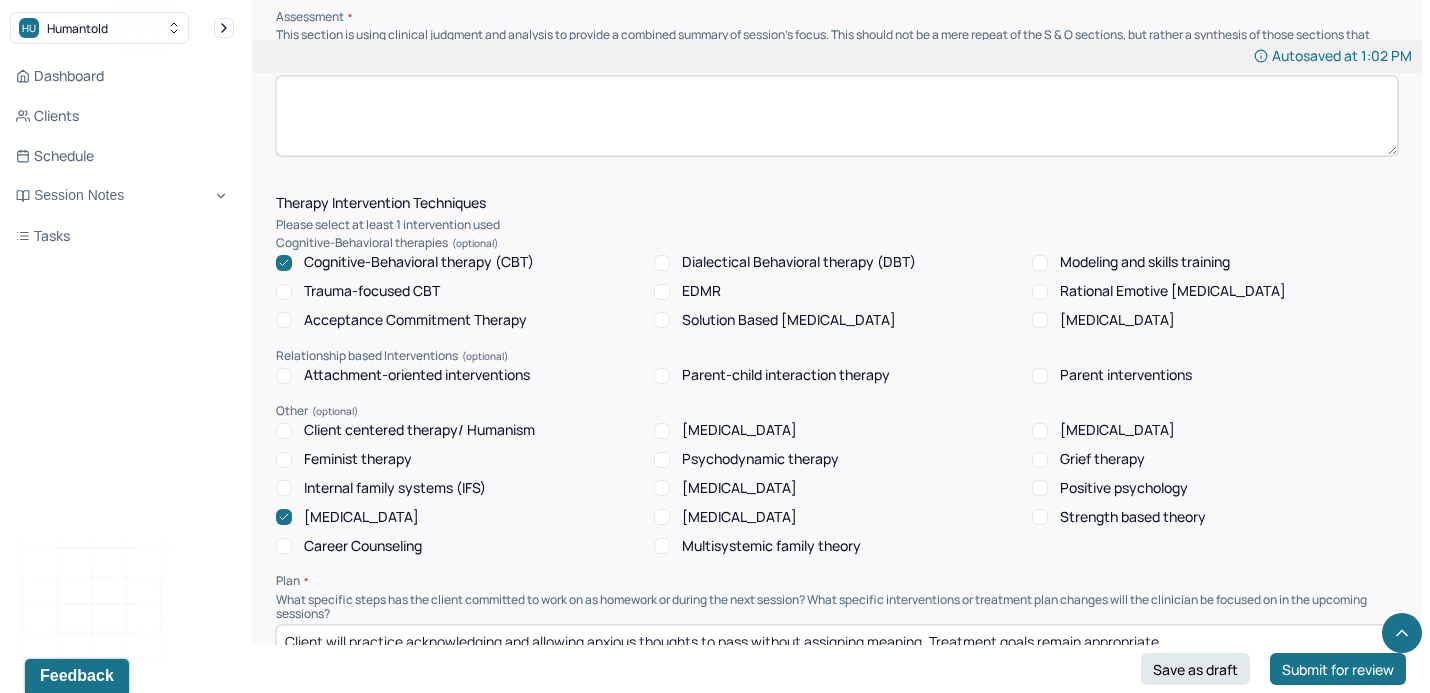 click on "[MEDICAL_DATA]" at bounding box center (361, 517) 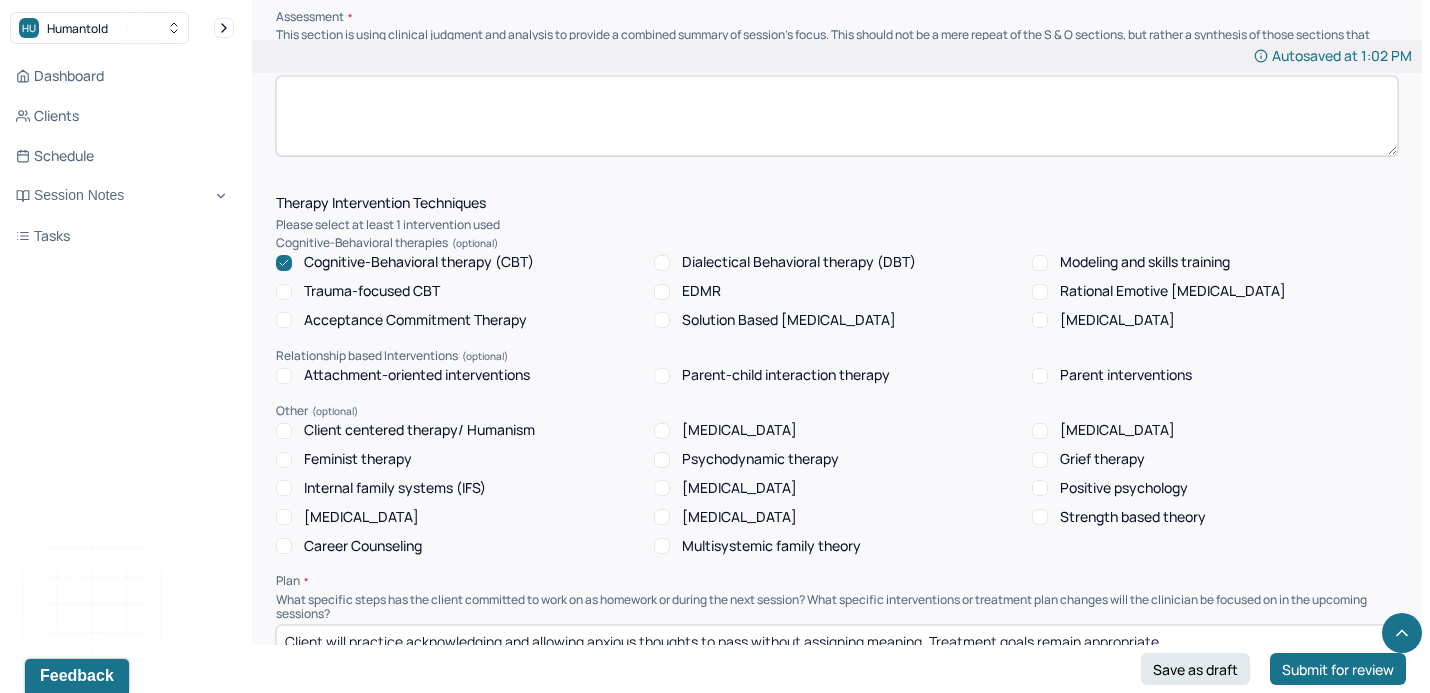 click on "Cognitive-Behavioral therapy (CBT)" at bounding box center (419, 262) 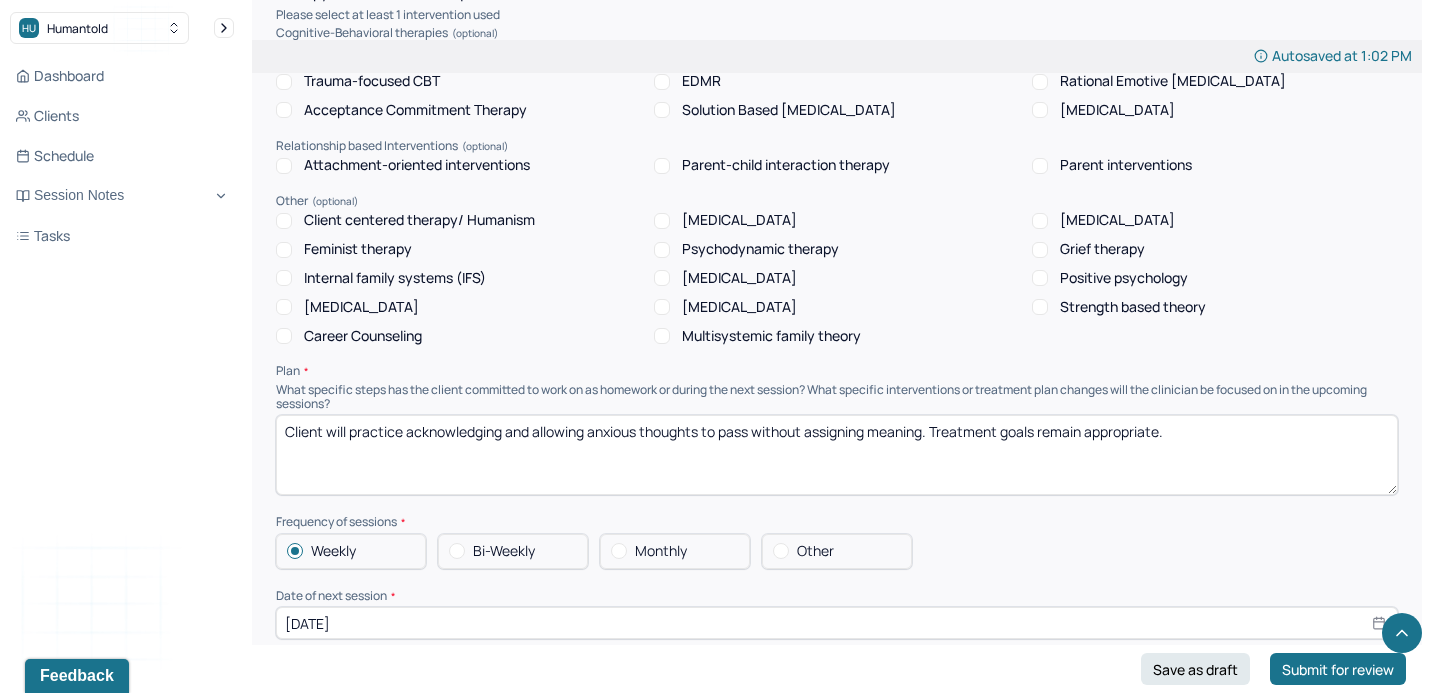scroll, scrollTop: 1603, scrollLeft: 0, axis: vertical 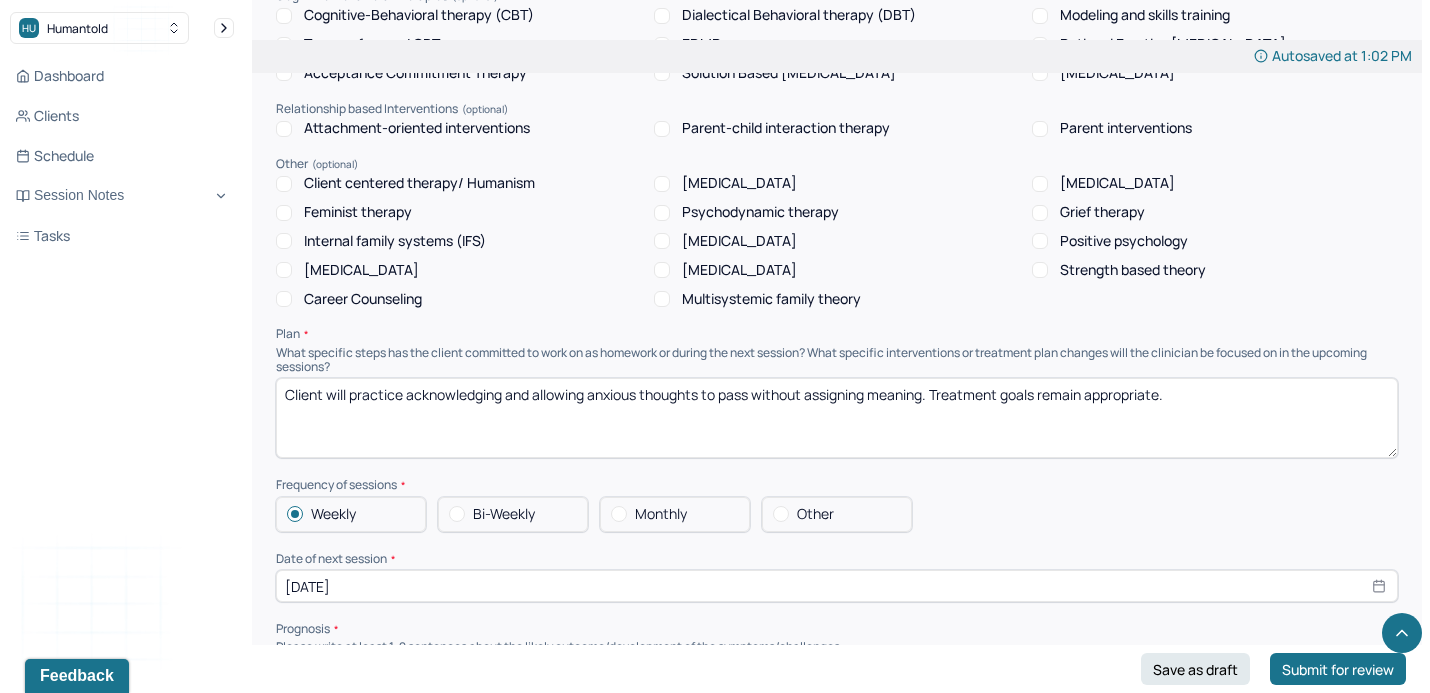 click on "Client will practice acknowledging and allowing anxious thoughts to pass without assigning meaning. Treatment goals remain appropriate." at bounding box center (837, 418) 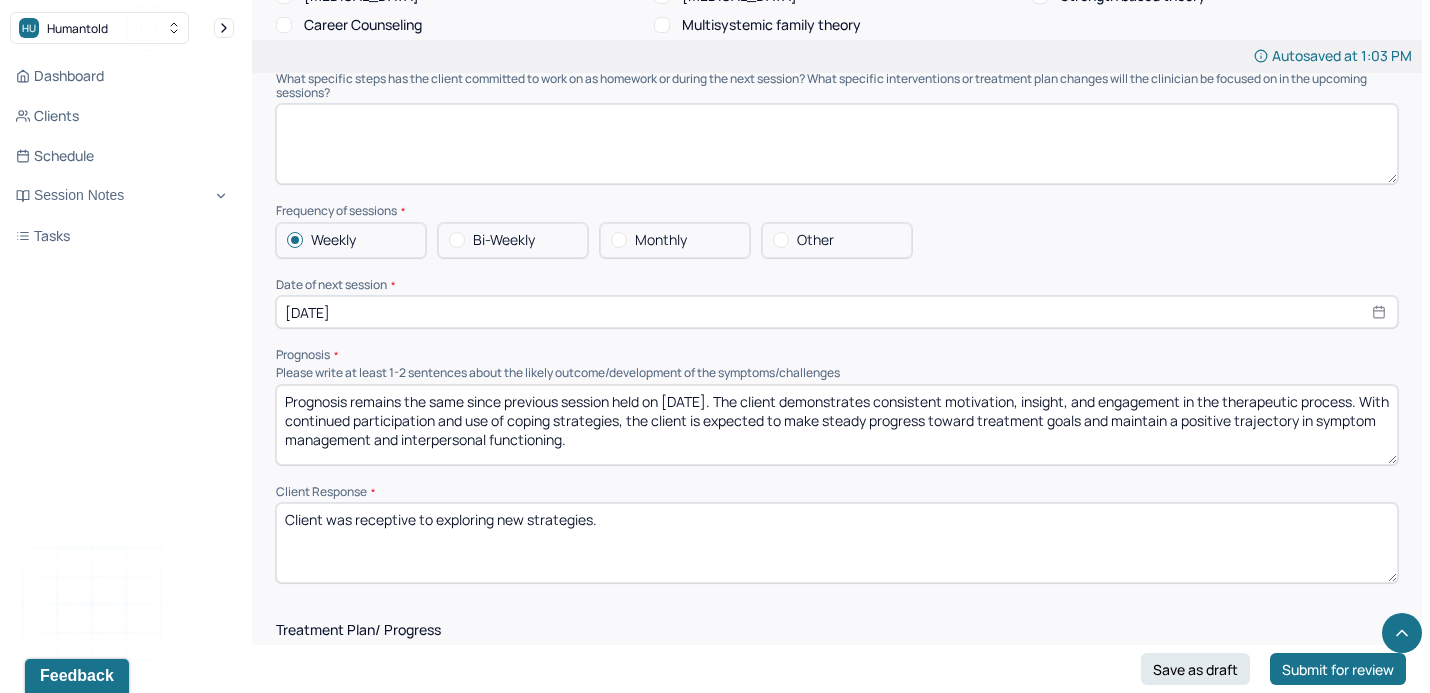 scroll, scrollTop: 1874, scrollLeft: 0, axis: vertical 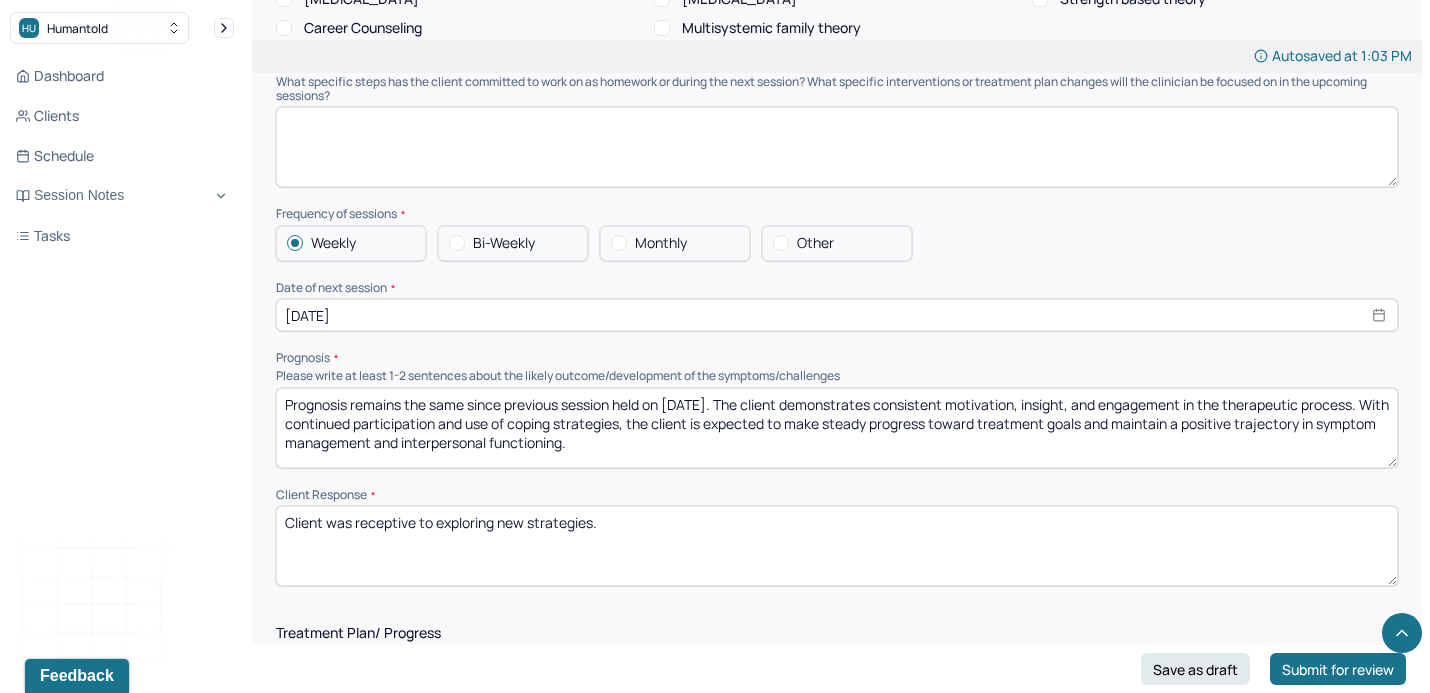 type 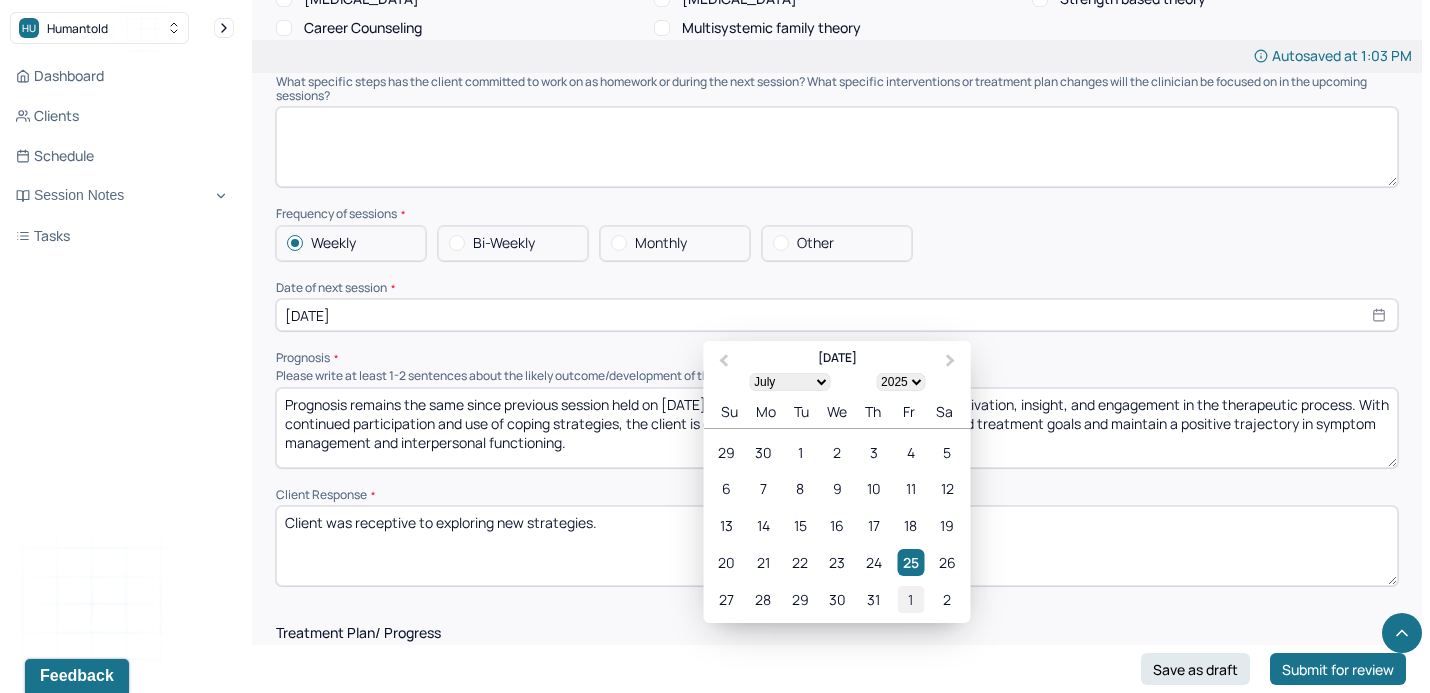 click on "1" at bounding box center (910, 599) 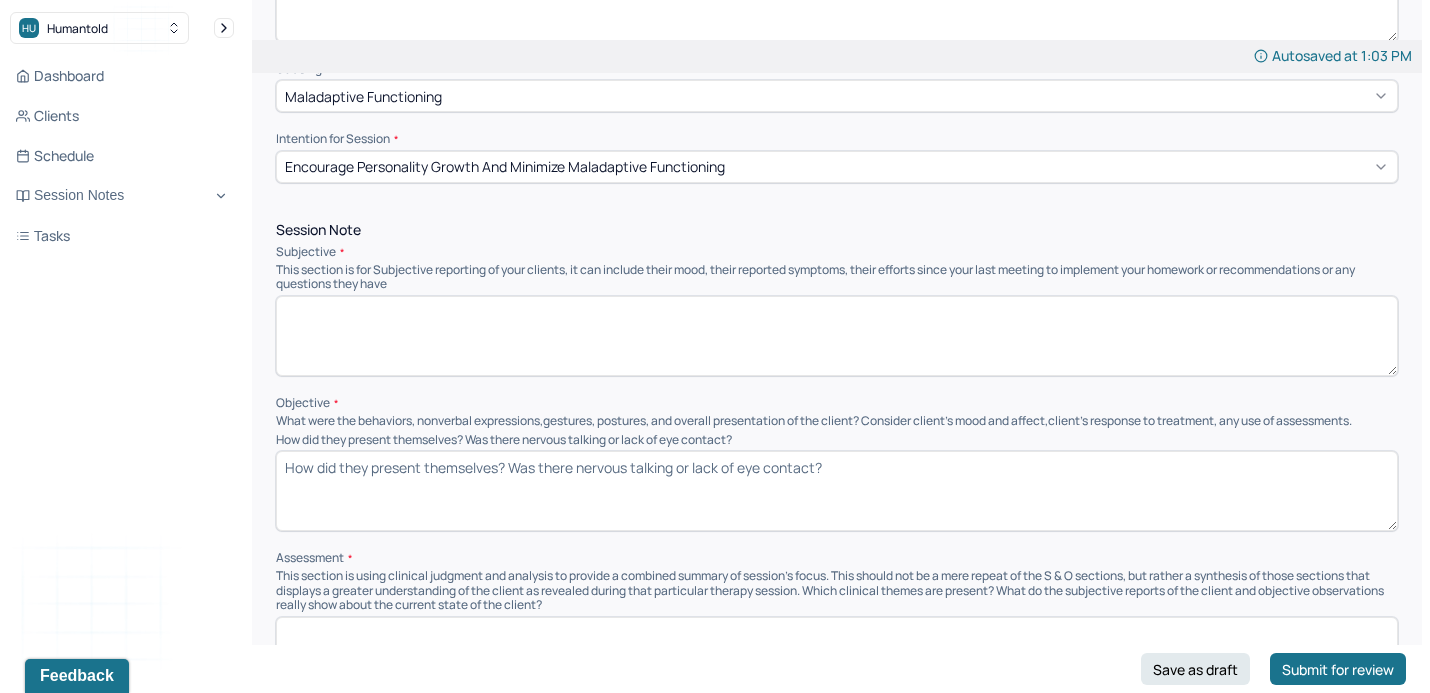 scroll, scrollTop: 0, scrollLeft: 0, axis: both 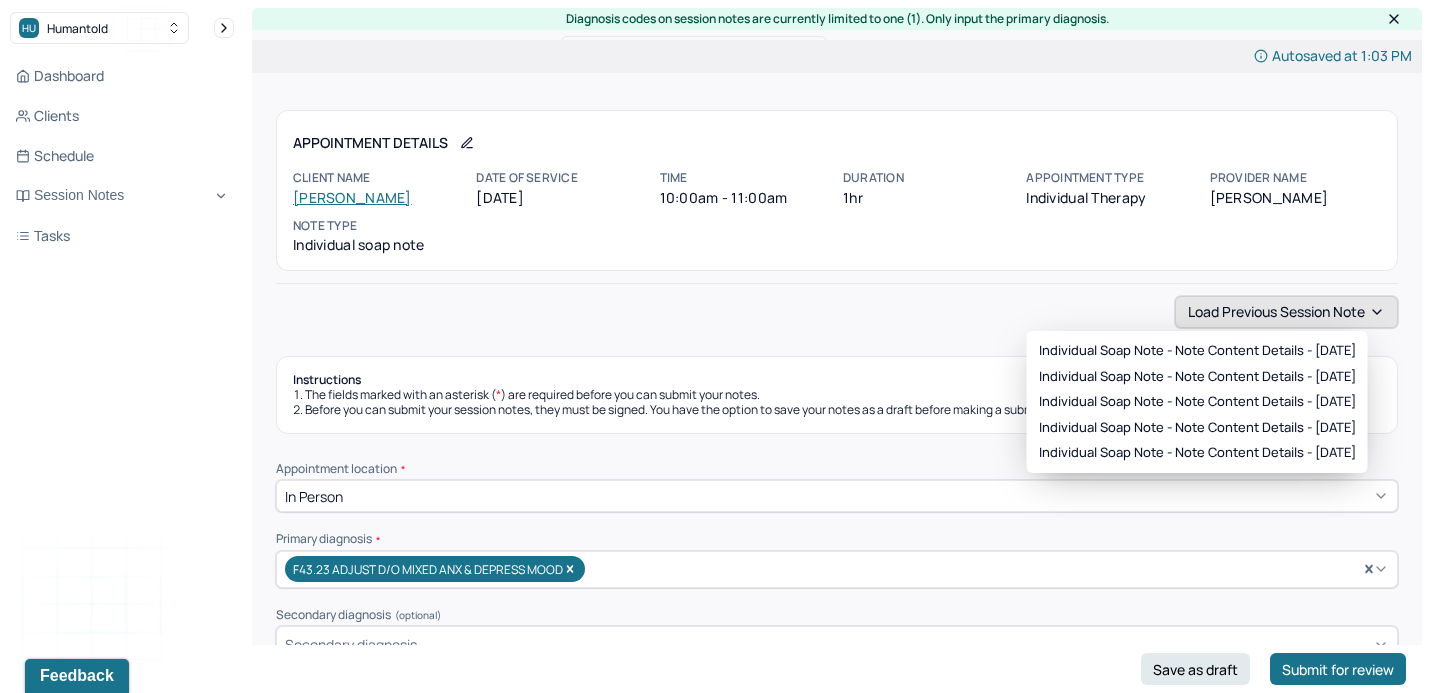 click on "Load previous session note" at bounding box center (1286, 312) 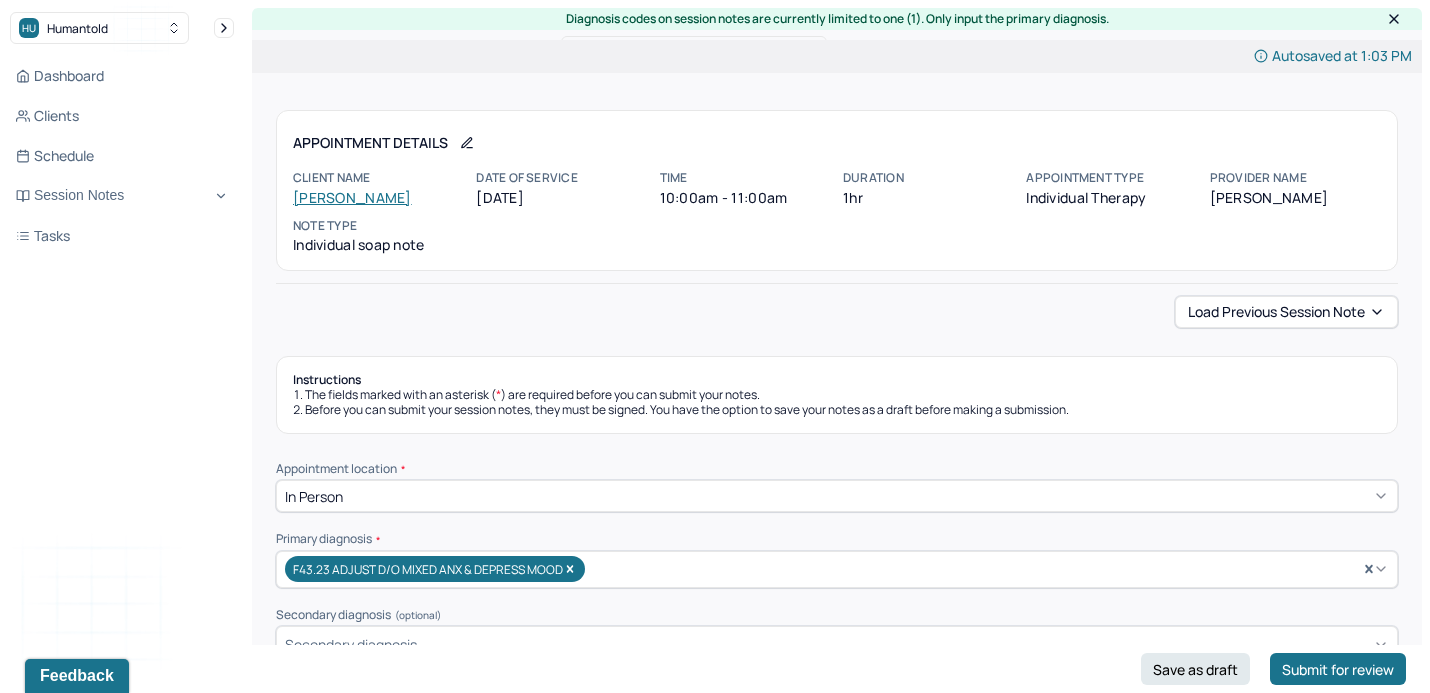 click on "Load previous session note Instructions The fields marked with an asterisk ( * ) are required before you can submit your notes. Before you can submit your session notes, they must be signed. You have the option to save your notes as a draft before making a submission. Appointment location * In person Primary diagnosis * F43.23 ADJUST D/O MIXED ANX & DEPRESS MOOD Secondary diagnosis (optional) Secondary diagnosis Tertiary diagnosis (optional) Tertiary diagnosis Emotional / Behavioural symptoms demonstrated * Causing * Maladaptive Functioning Intention for Session * Encourage personality growth and minimize maladaptive functioning Session Note Subjective This section is for Subjective reporting of your clients, it can include their mood, their reported symptoms, their efforts since your last meeting to implement your homework or recommendations or any questions they have Objective How did they present themselves? Was there nervous talking or lack of eye contact? Assessment Therapy Intervention Techniques EDMR *" at bounding box center (837, 1805) 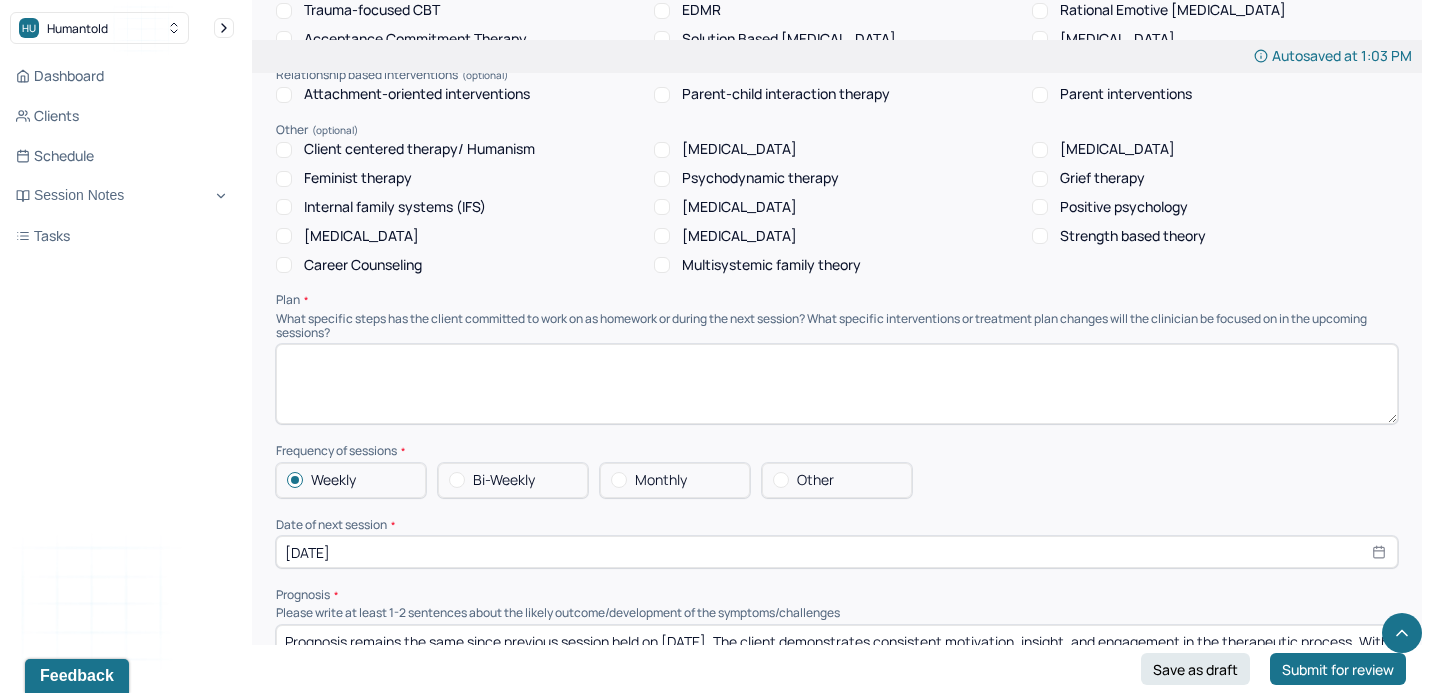 scroll, scrollTop: 2031, scrollLeft: 0, axis: vertical 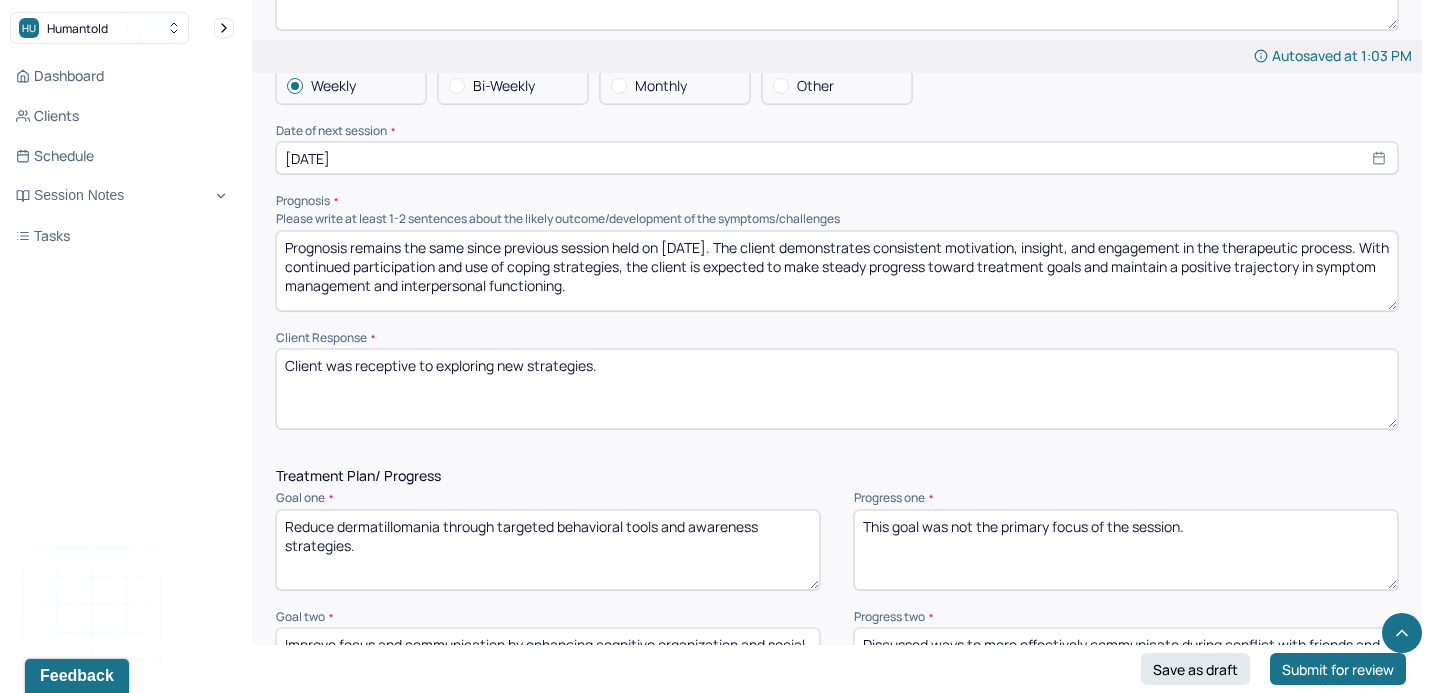click on "Prognosis remains the same since previous session held on [DATE]. The client demonstrates consistent motivation, insight, and engagement in the therapeutic process. With continued participation and use of coping strategies, the client is expected to make steady progress toward treatment goals and maintain a positive trajectory in symptom management and interpersonal functioning." at bounding box center [837, 271] 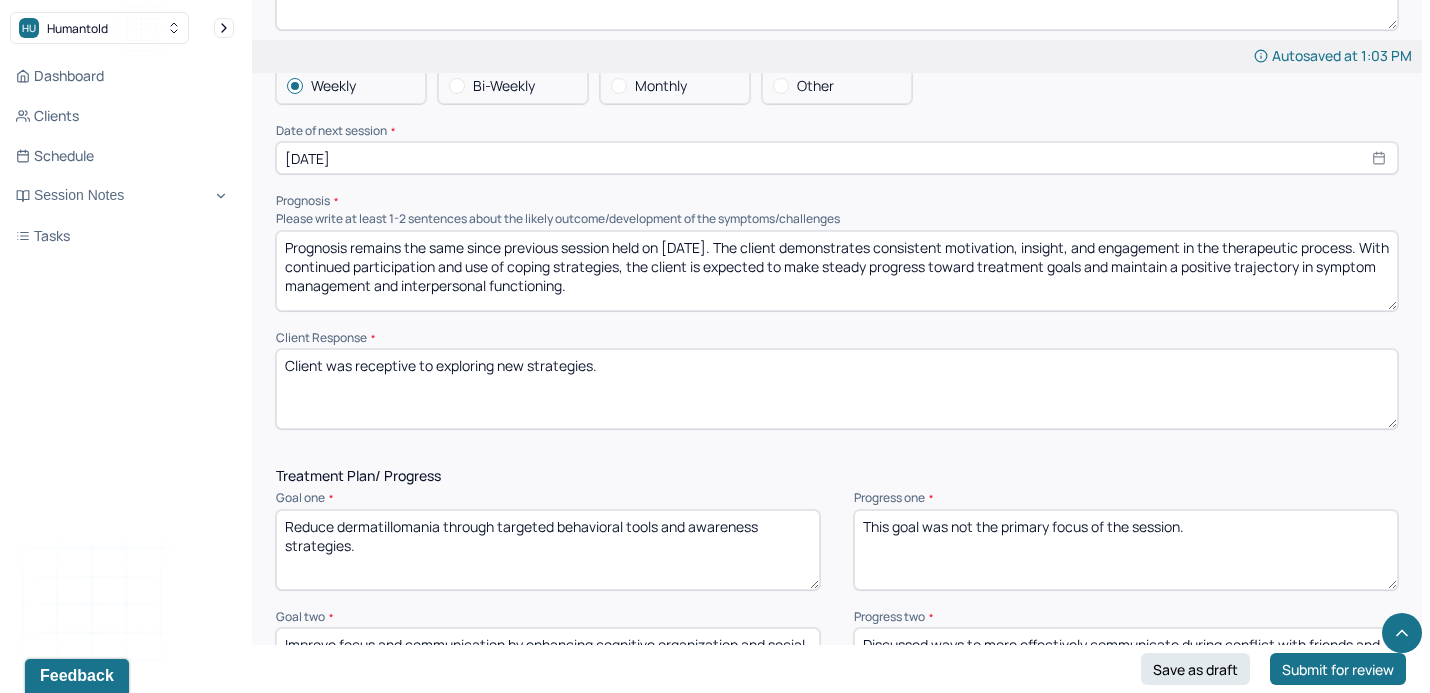 type on "Prognosis remains the same since previous session held on [DATE]. The client demonstrates consistent motivation, insight, and engagement in the therapeutic process. With continued participation and use of coping strategies, the client is expected to make steady progress toward treatment goals and maintain a positive trajectory in symptom management and interpersonal functioning." 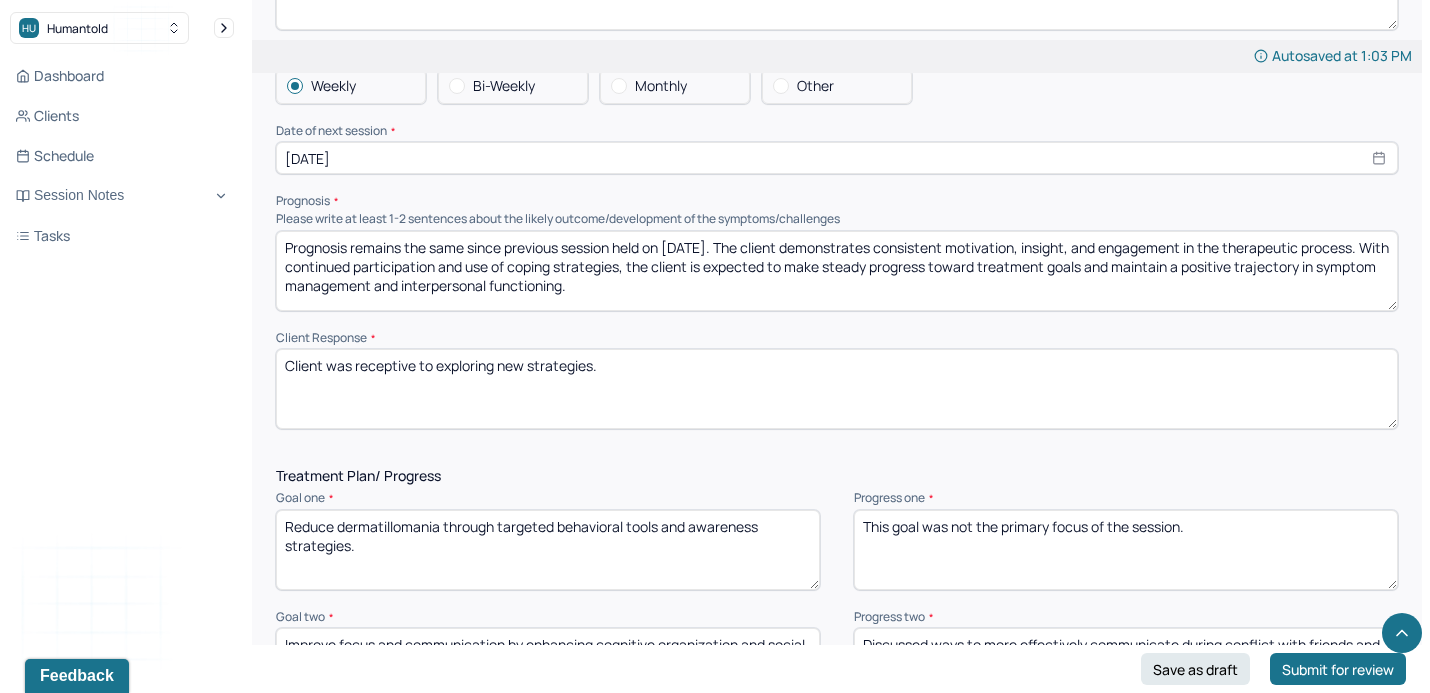click on "Client was receptive to exploring new strategies." at bounding box center (837, 389) 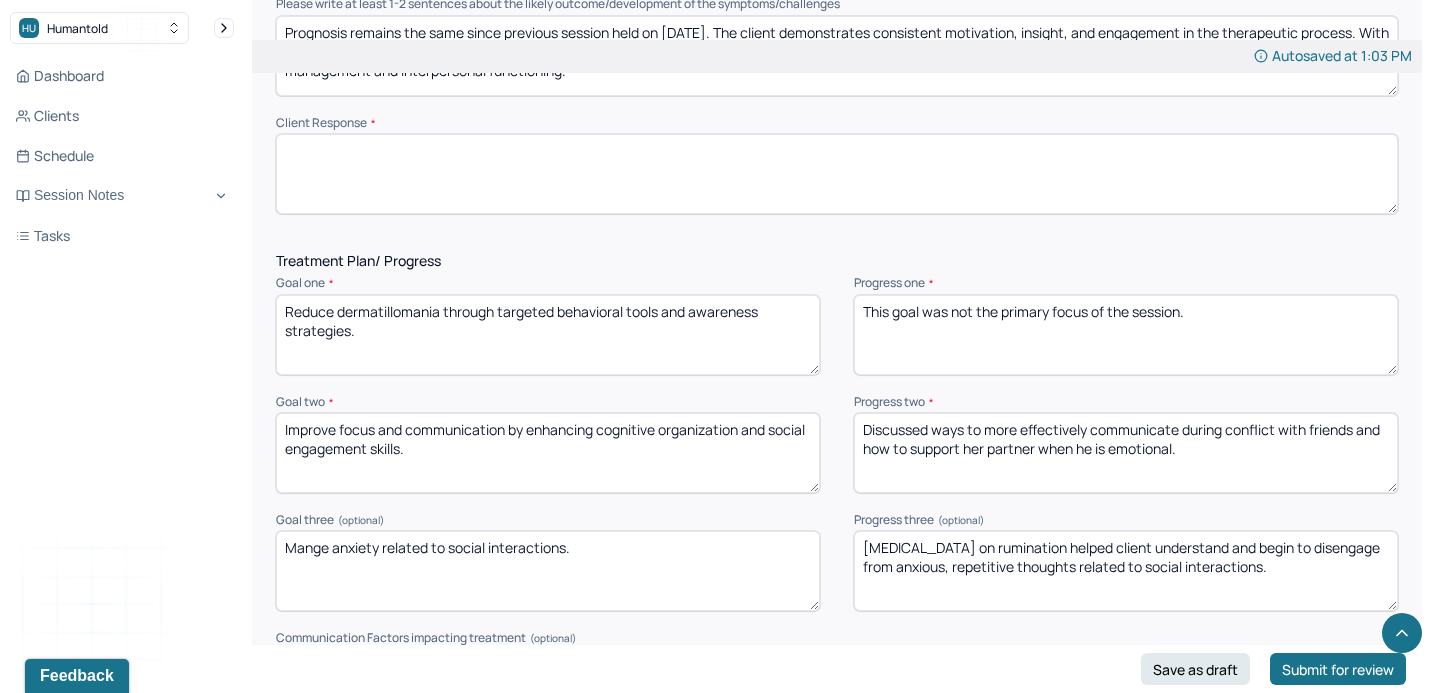 scroll, scrollTop: 2245, scrollLeft: 0, axis: vertical 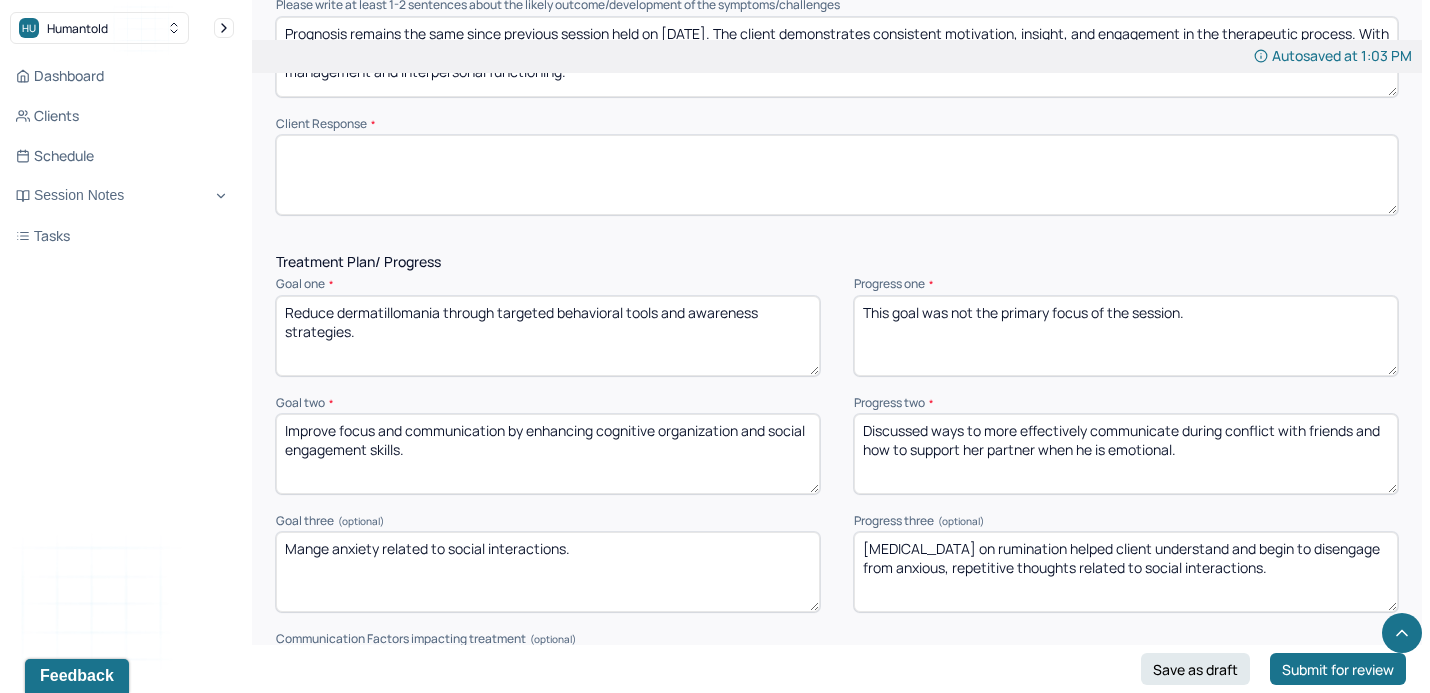 type 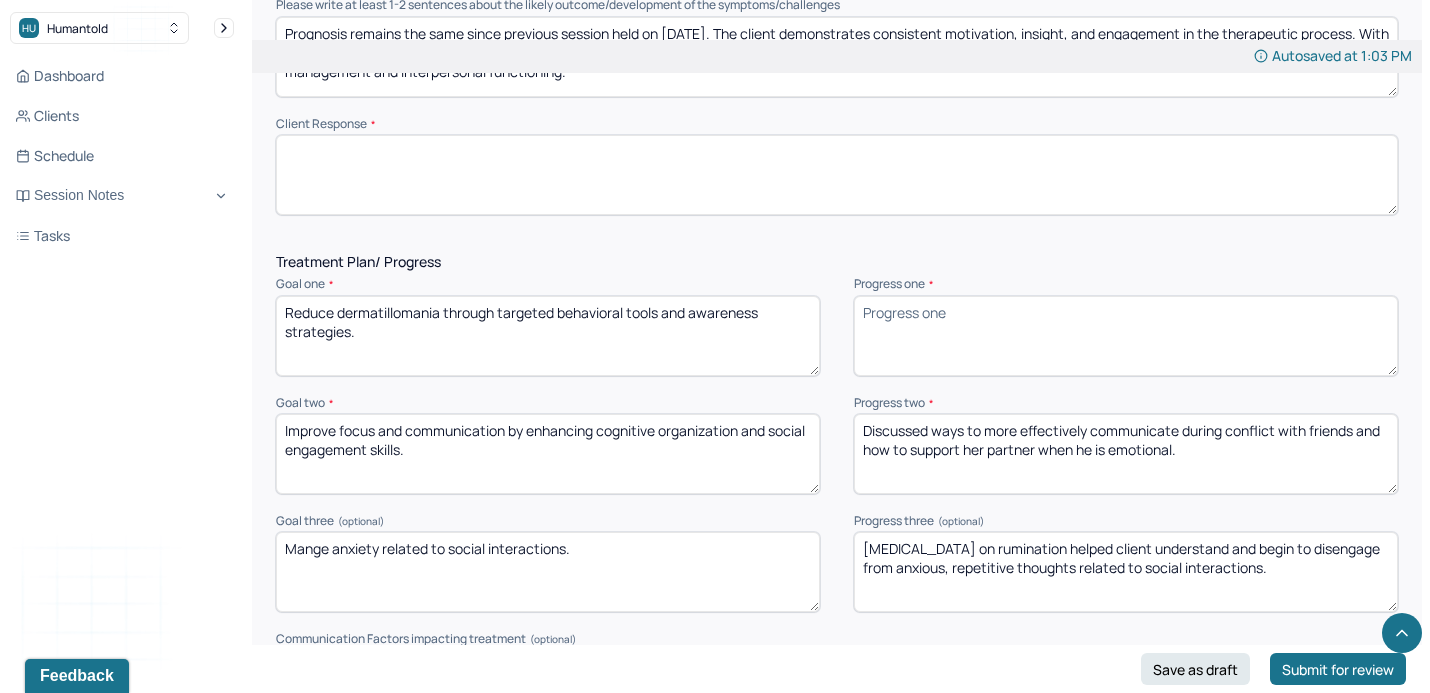 type 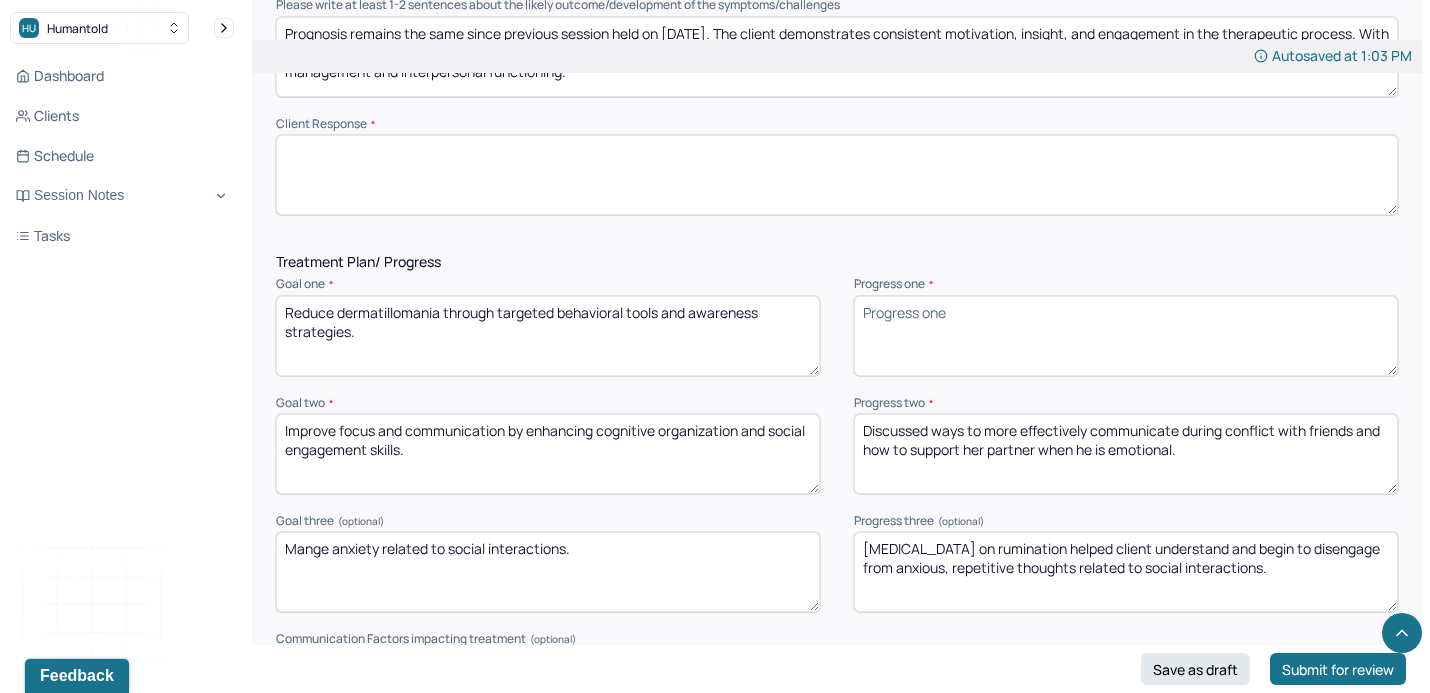 click on "Discussed ways to more effectively communicate during conflict with friends and how to support her partner when he is emotional." at bounding box center (1126, 454) 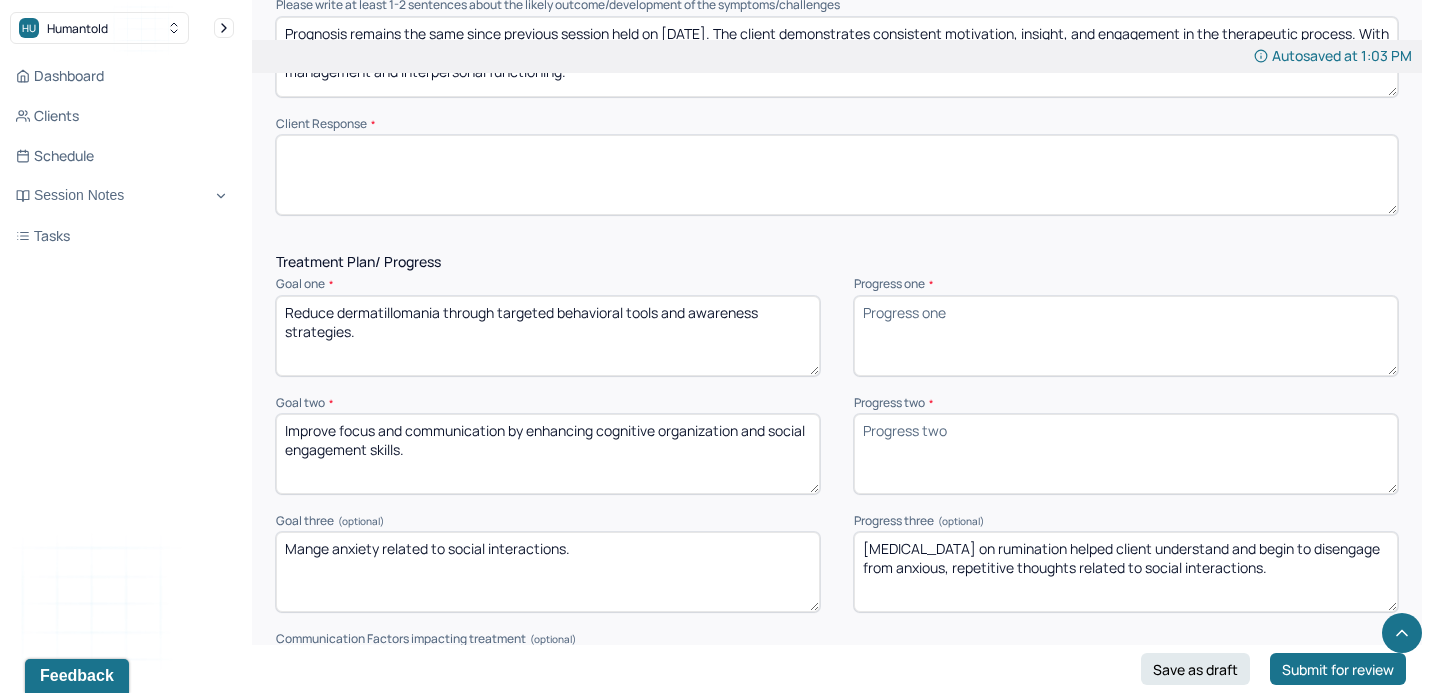 type 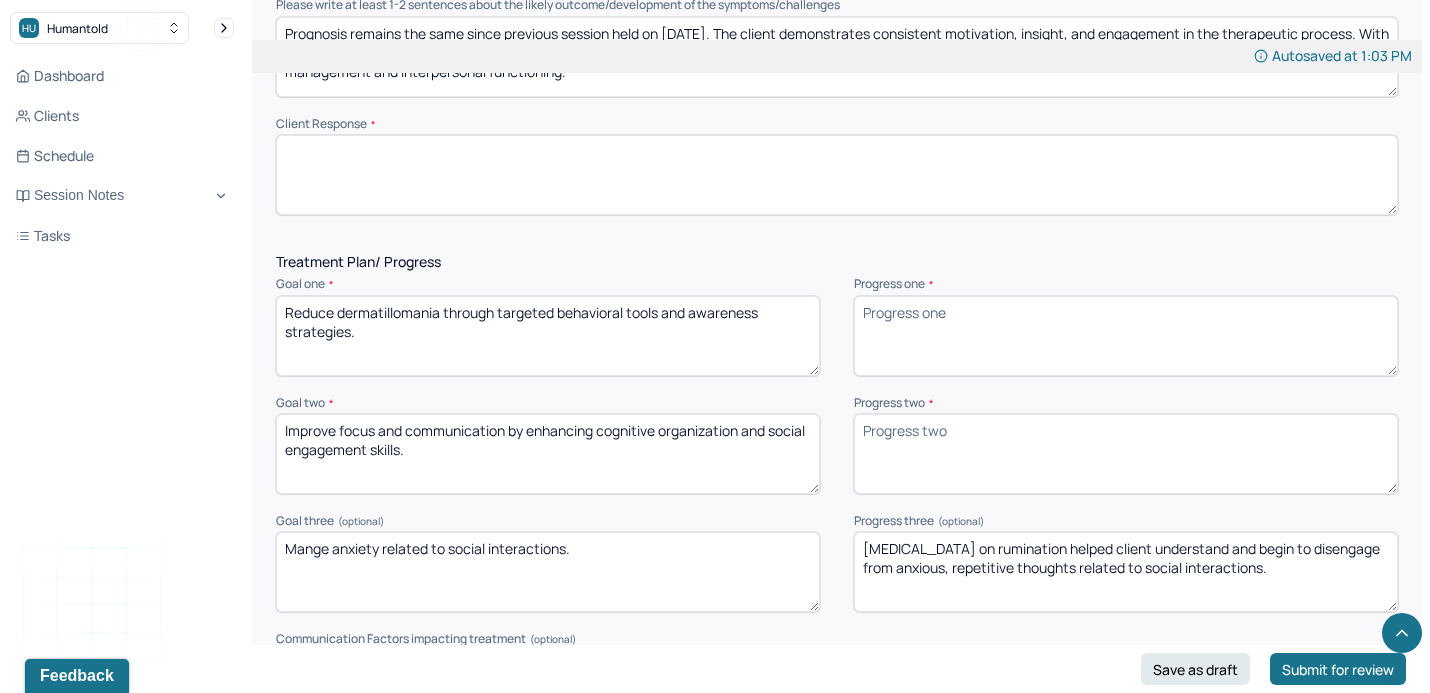 click on "Progress three (optional) [MEDICAL_DATA] on rumination helped client understand and begin to disengage from anxious, repetitive thoughts related to social interactions." at bounding box center [1126, 563] 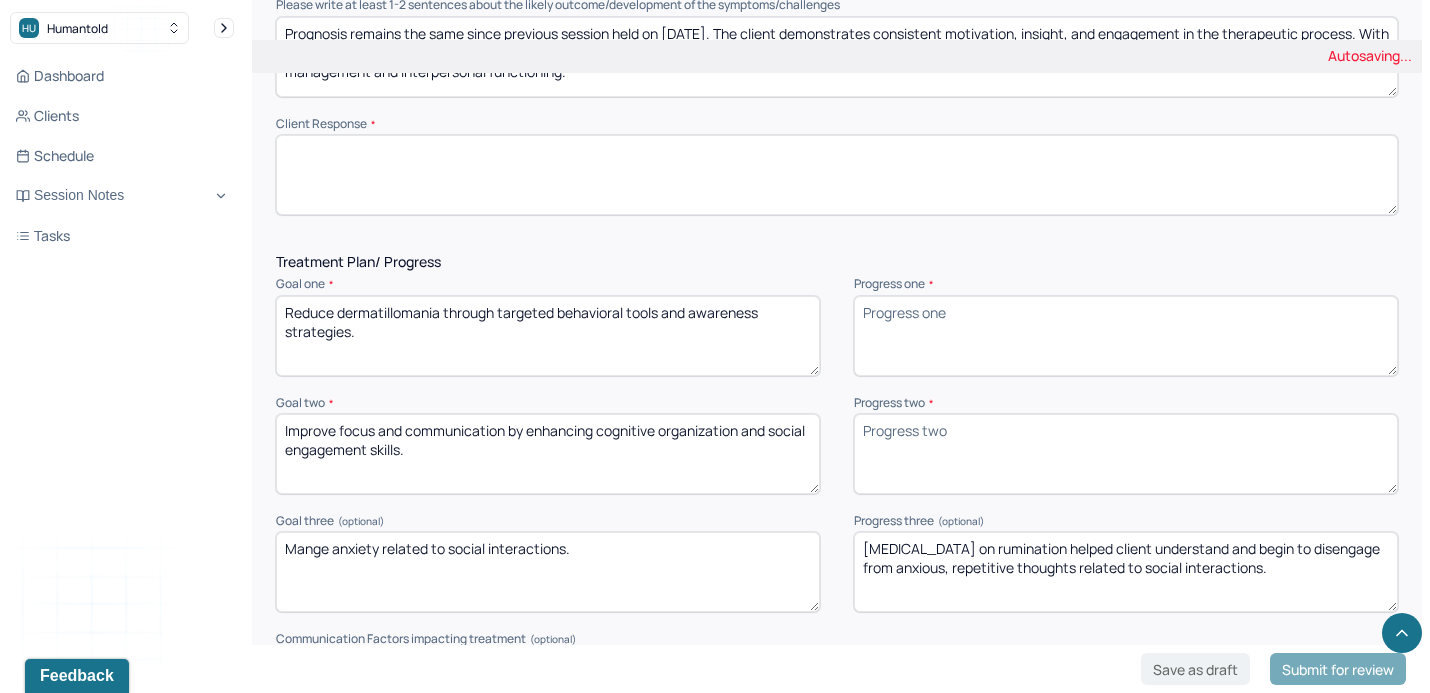 click on "[MEDICAL_DATA] on rumination helped client understand and begin to disengage from anxious, repetitive thoughts related to social interactions." at bounding box center (1126, 572) 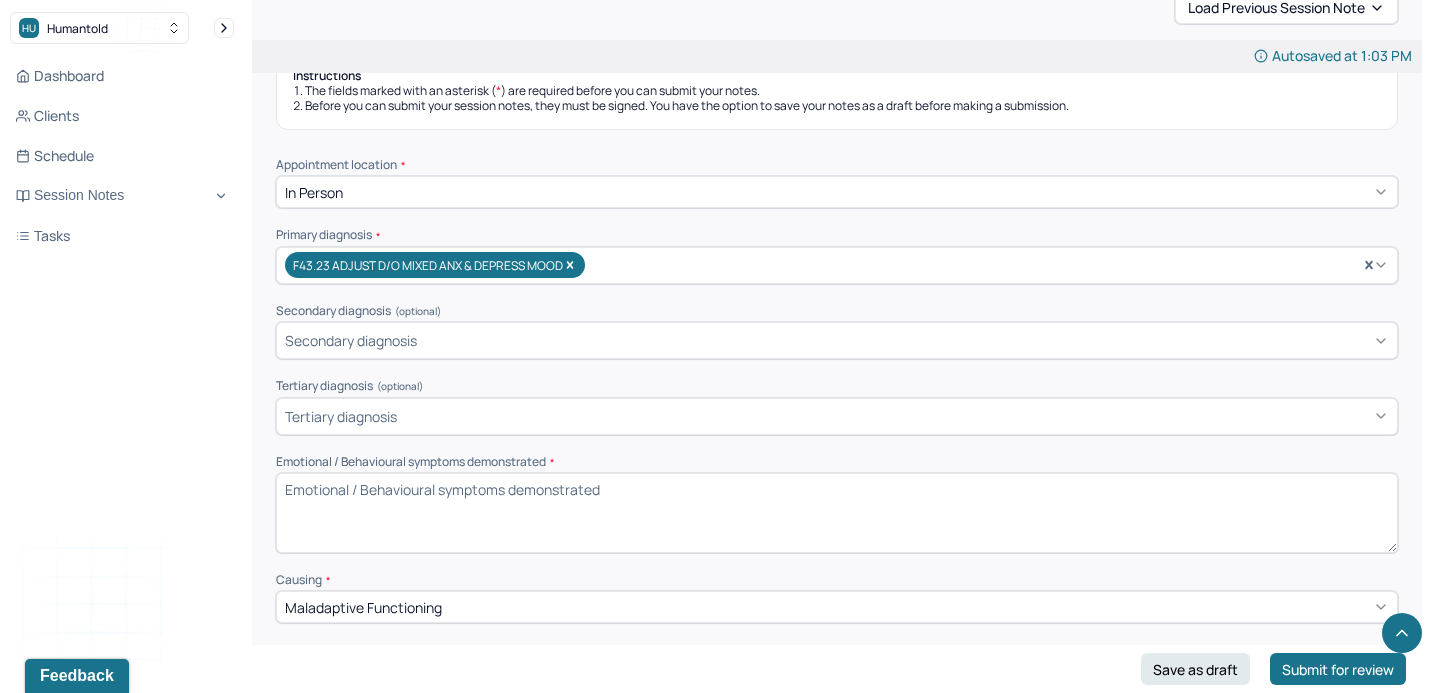 scroll, scrollTop: 0, scrollLeft: 0, axis: both 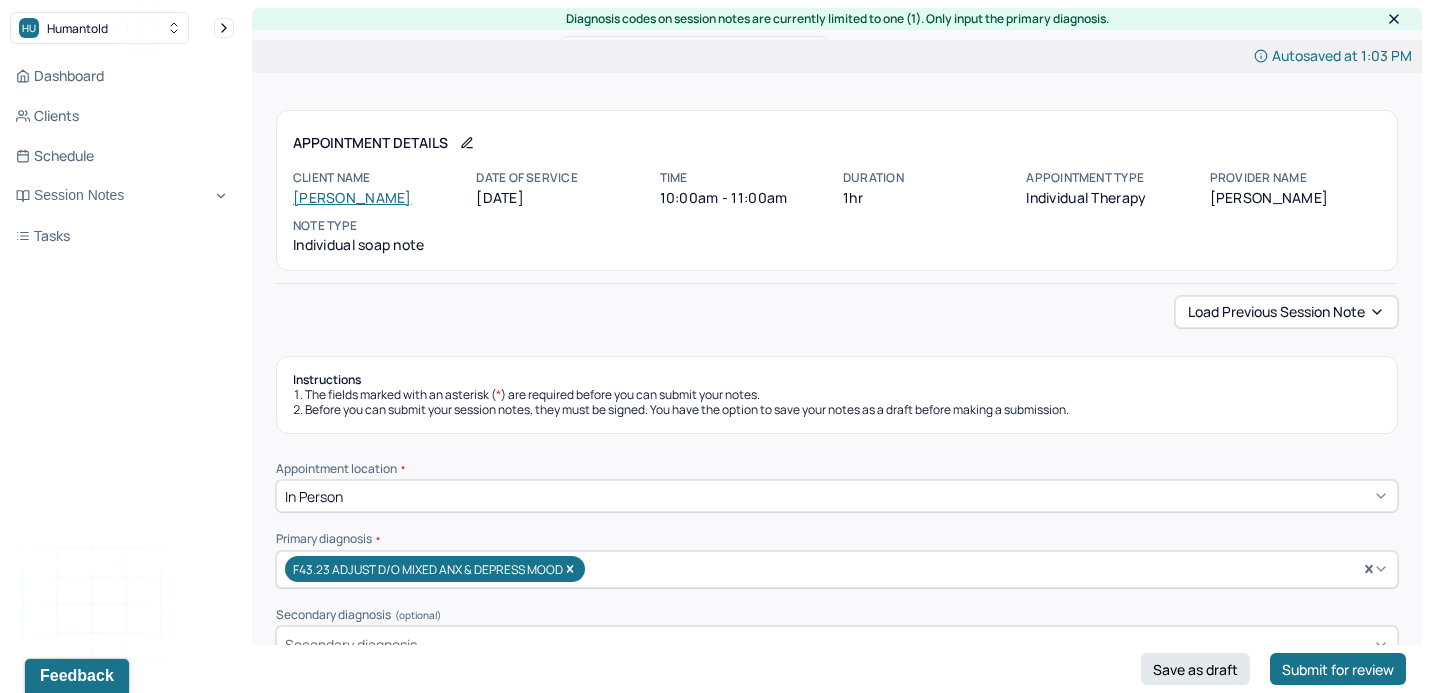 type 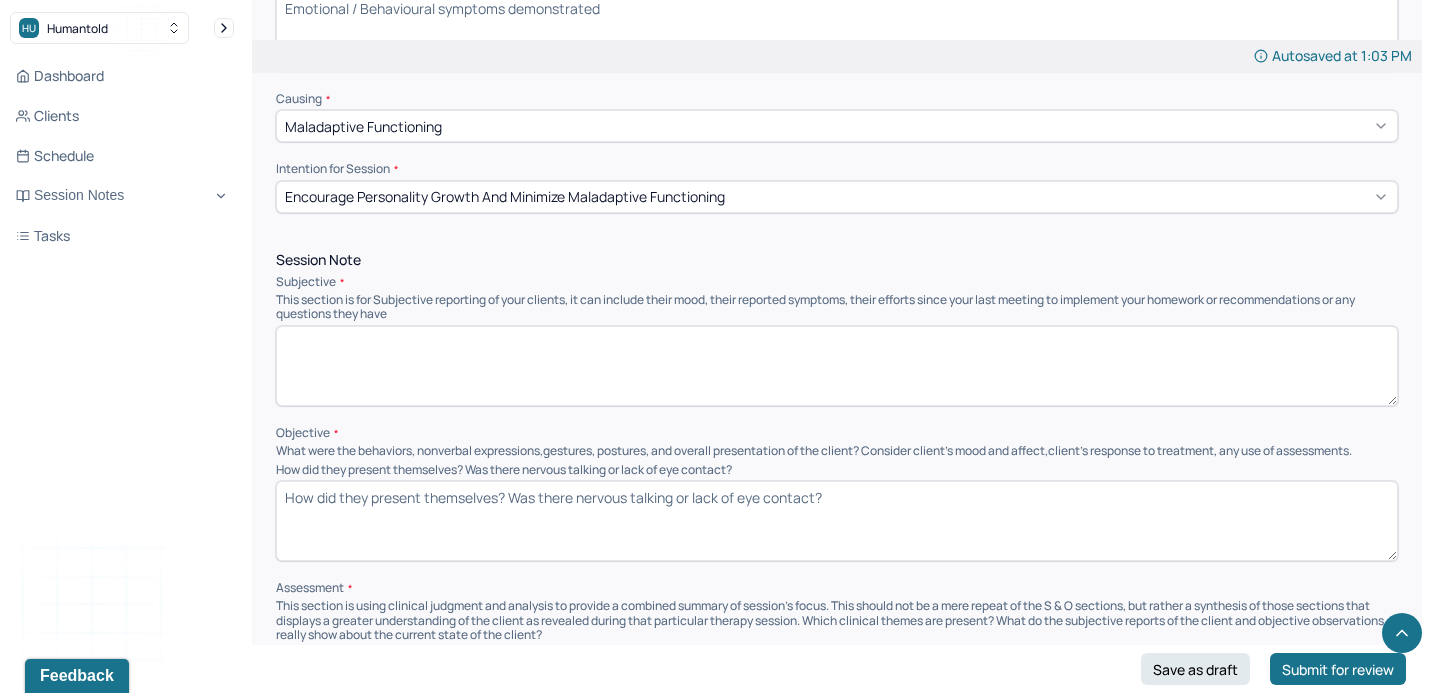 scroll, scrollTop: 781, scrollLeft: 0, axis: vertical 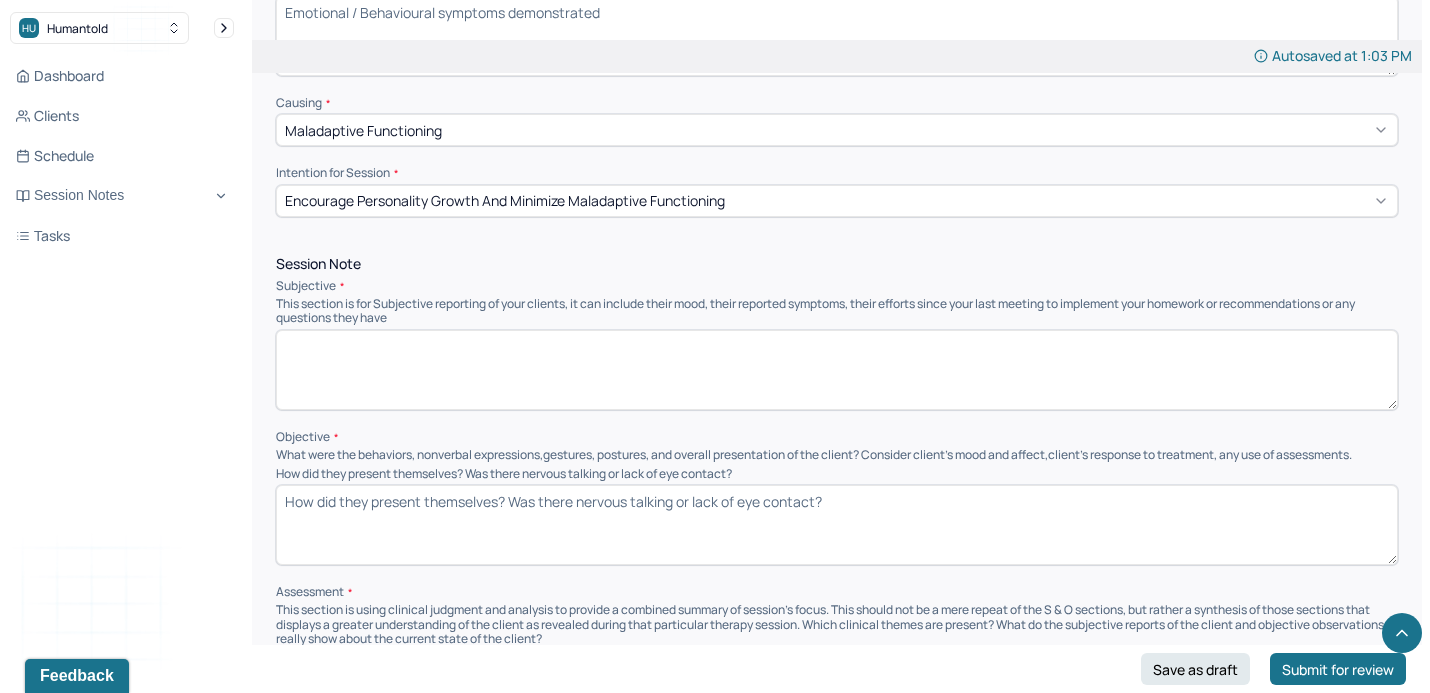 click at bounding box center [837, 370] 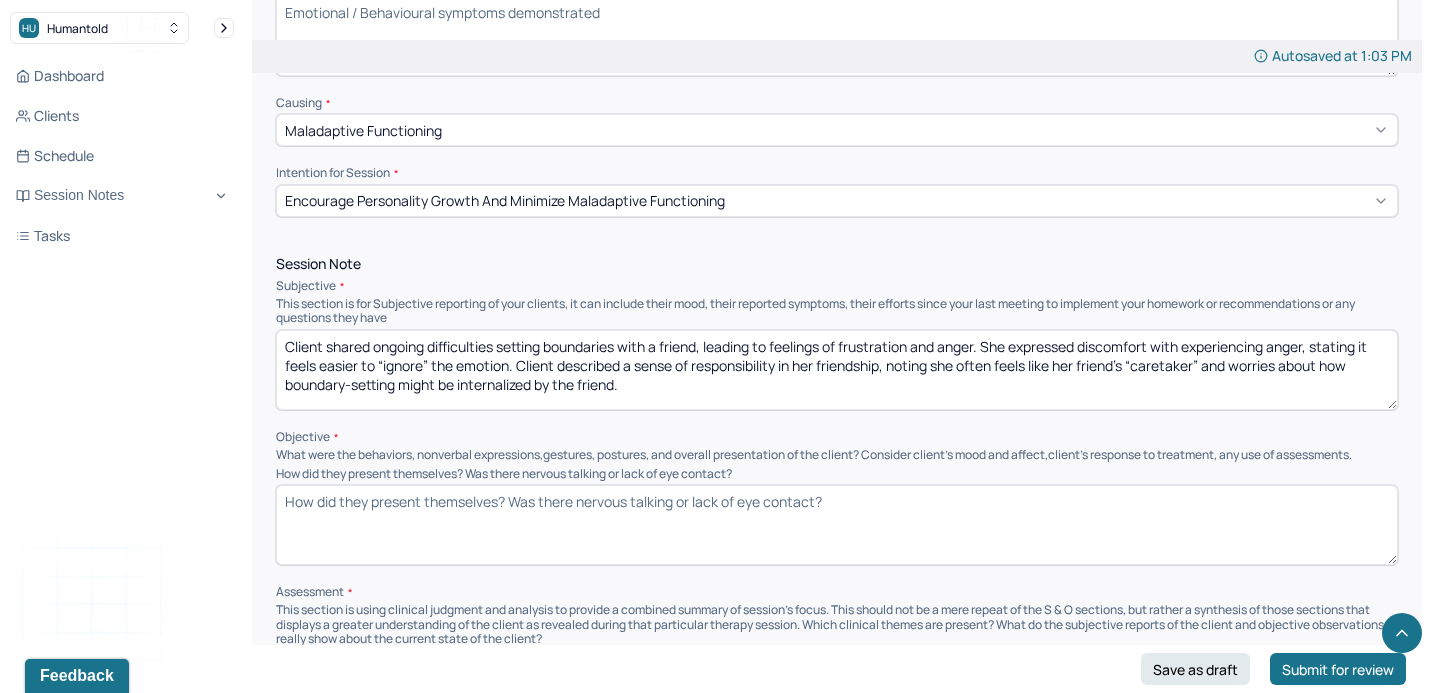 type on "Client shared ongoing difficulties setting boundaries with a friend, leading to feelings of frustration and anger. She expressed discomfort with experiencing anger, stating it feels easier to “ignore” the emotion. Client described a sense of responsibility in her friendship, noting she often feels like her friend’s “caretaker” and worries about how boundary-setting might be internalized by the friend." 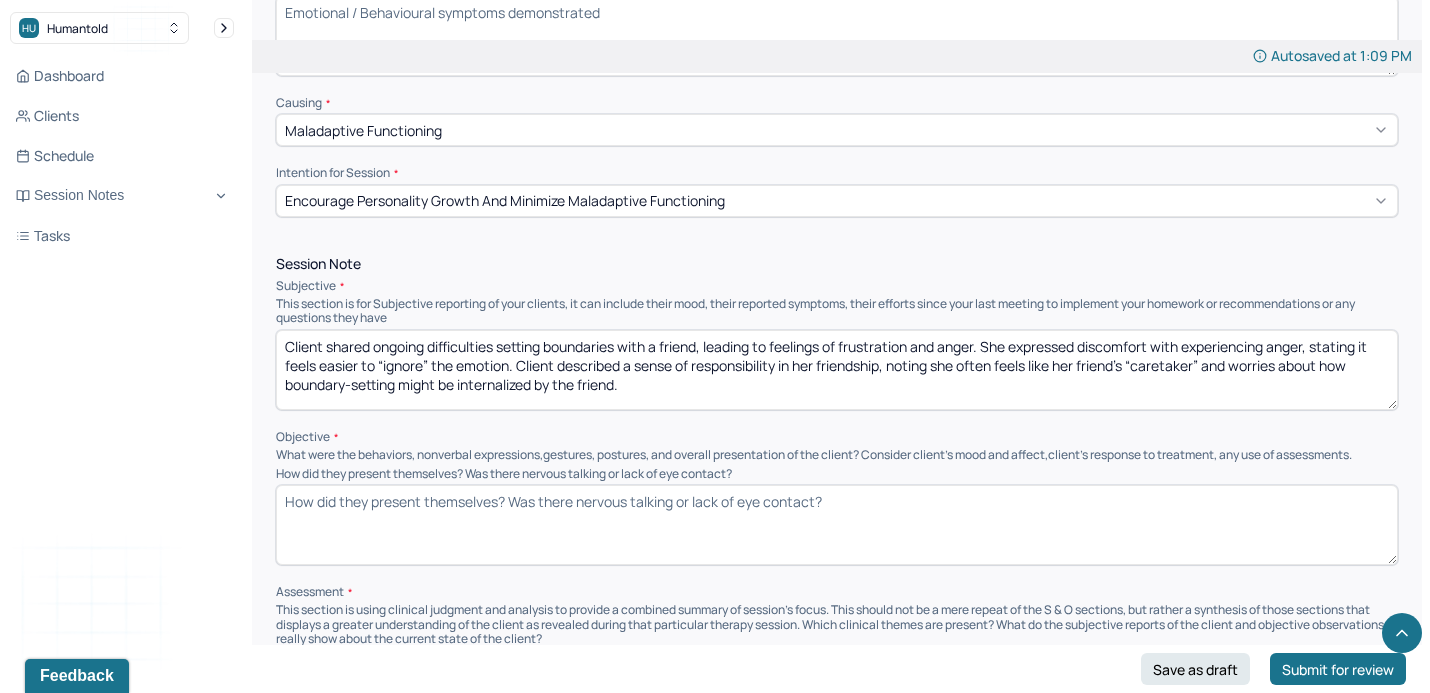 click on "How did they present themselves? Was there nervous talking or lack of eye contact?" at bounding box center (837, 525) 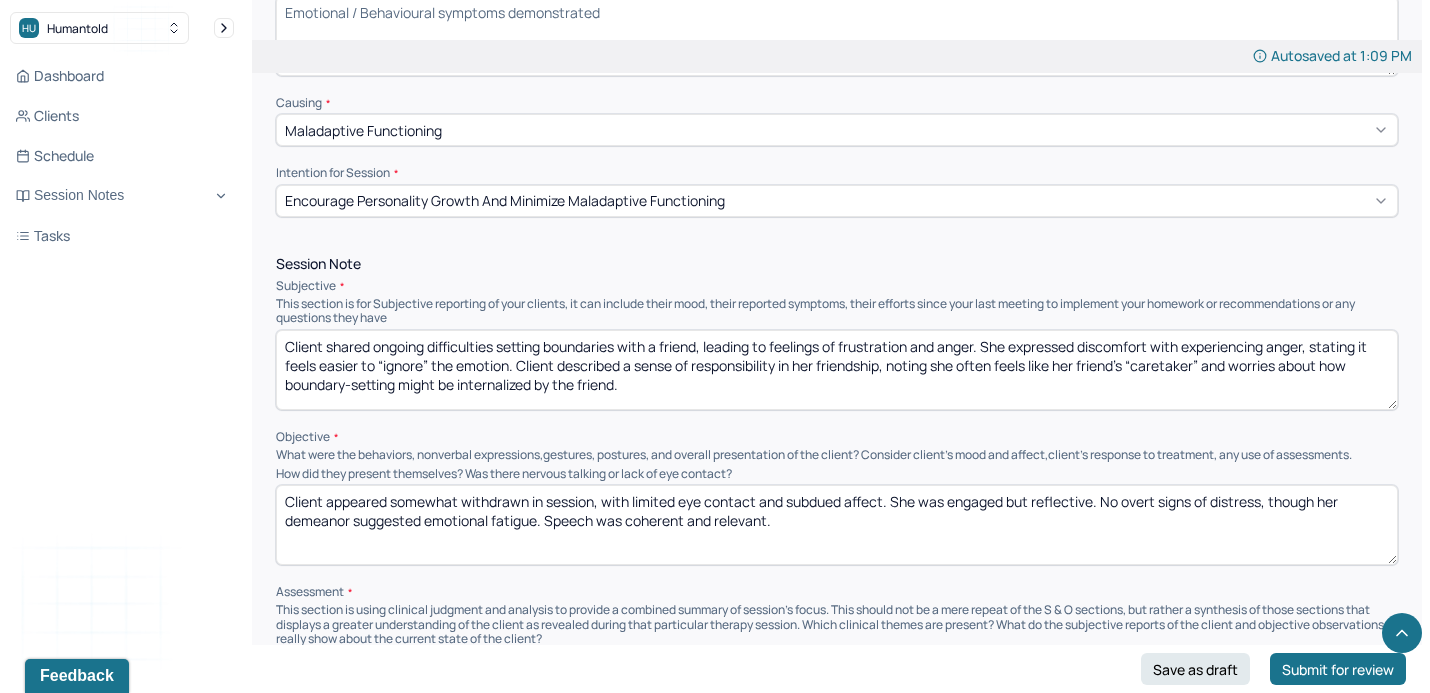 drag, startPoint x: 632, startPoint y: 492, endPoint x: 755, endPoint y: 493, distance: 123.00407 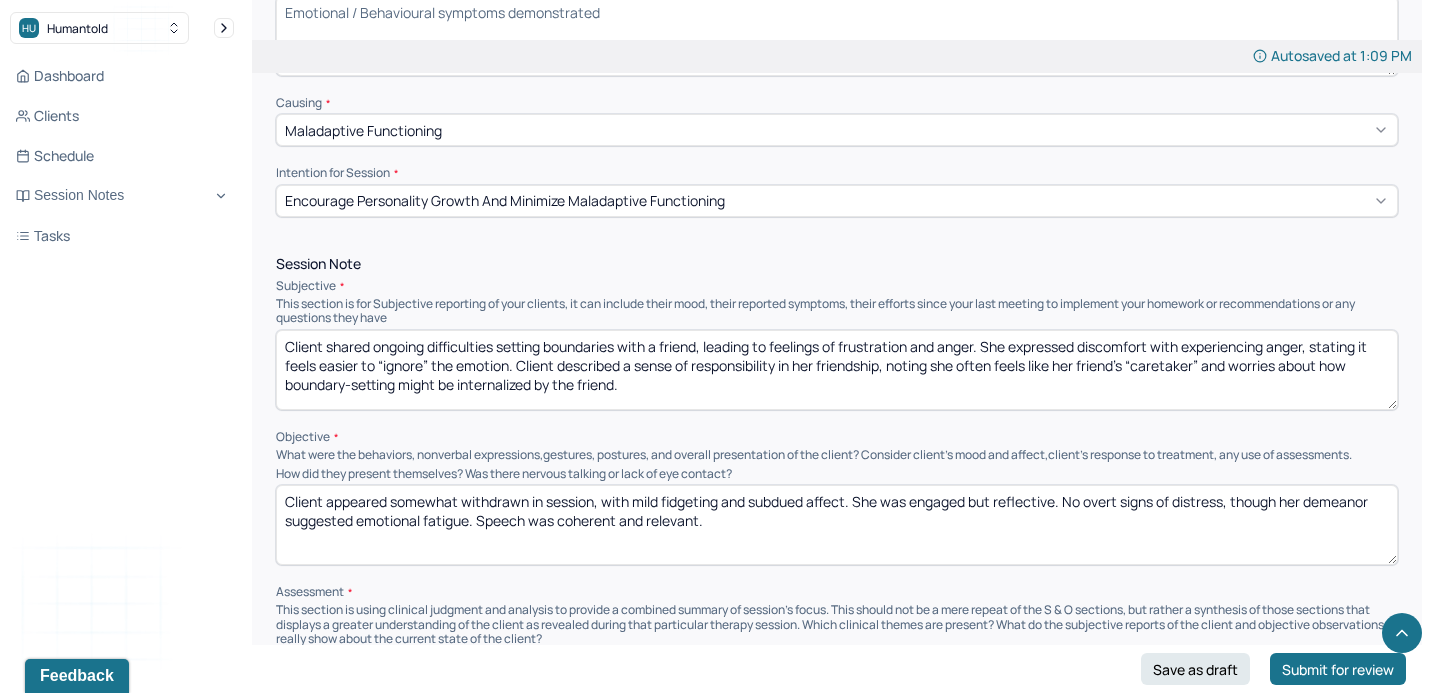 type on "Client appeared somewhat withdrawn in session, with mild fidgeting and subdued affect. She was engaged but reflective. No overt signs of distress, though her demeanor suggested emotional fatigue. Speech was coherent and relevant." 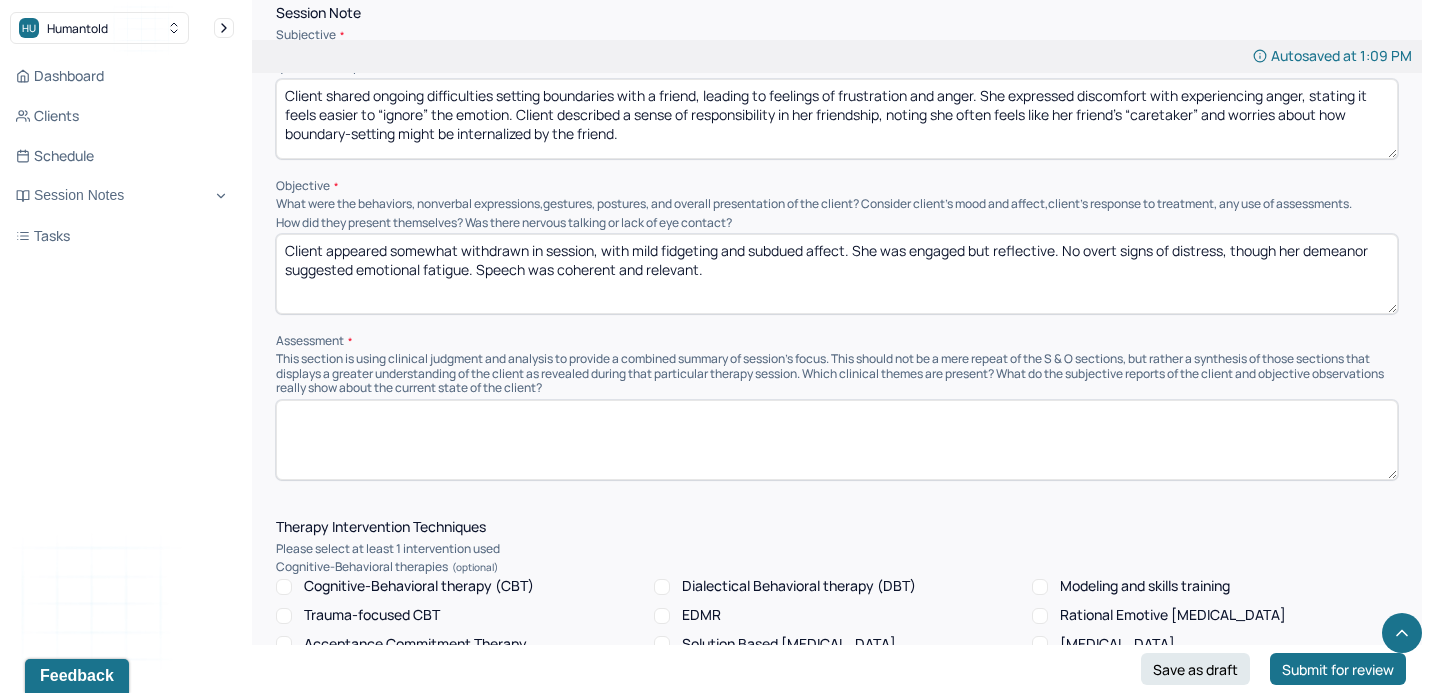 scroll, scrollTop: 1040, scrollLeft: 0, axis: vertical 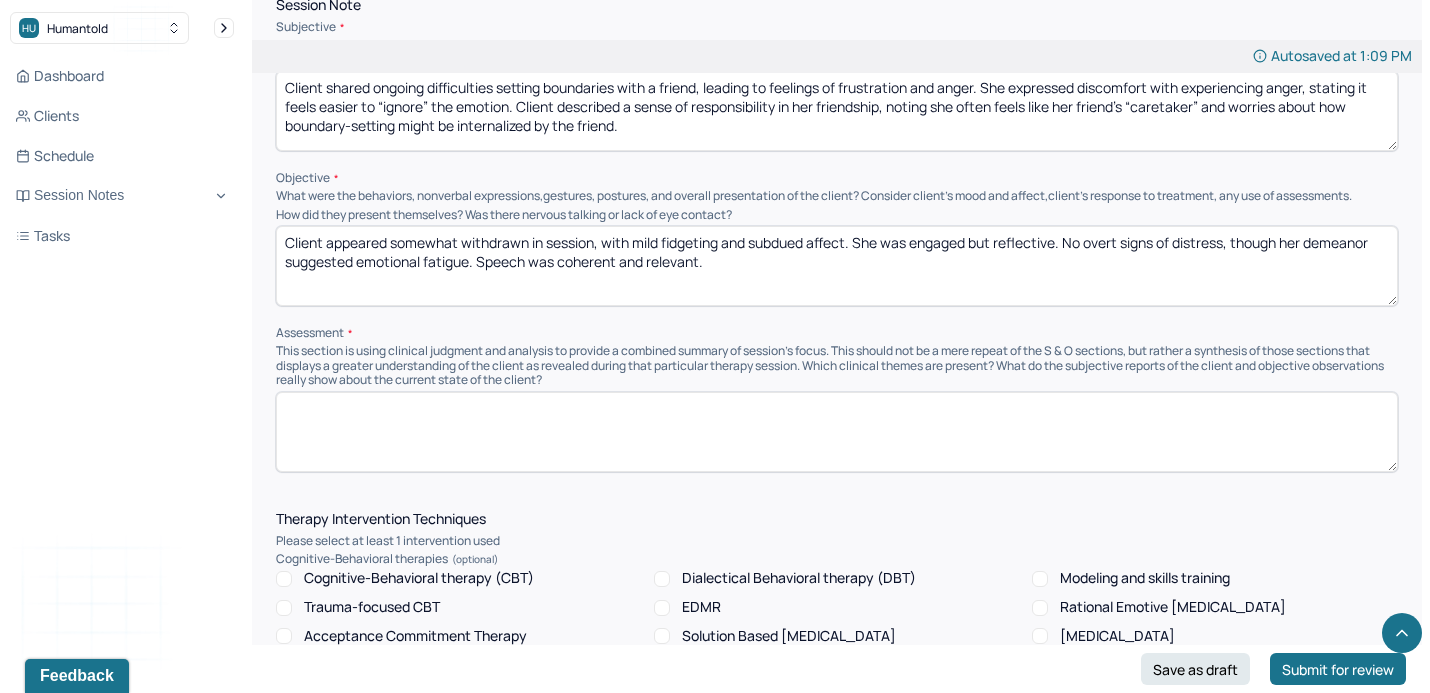 click at bounding box center (837, 432) 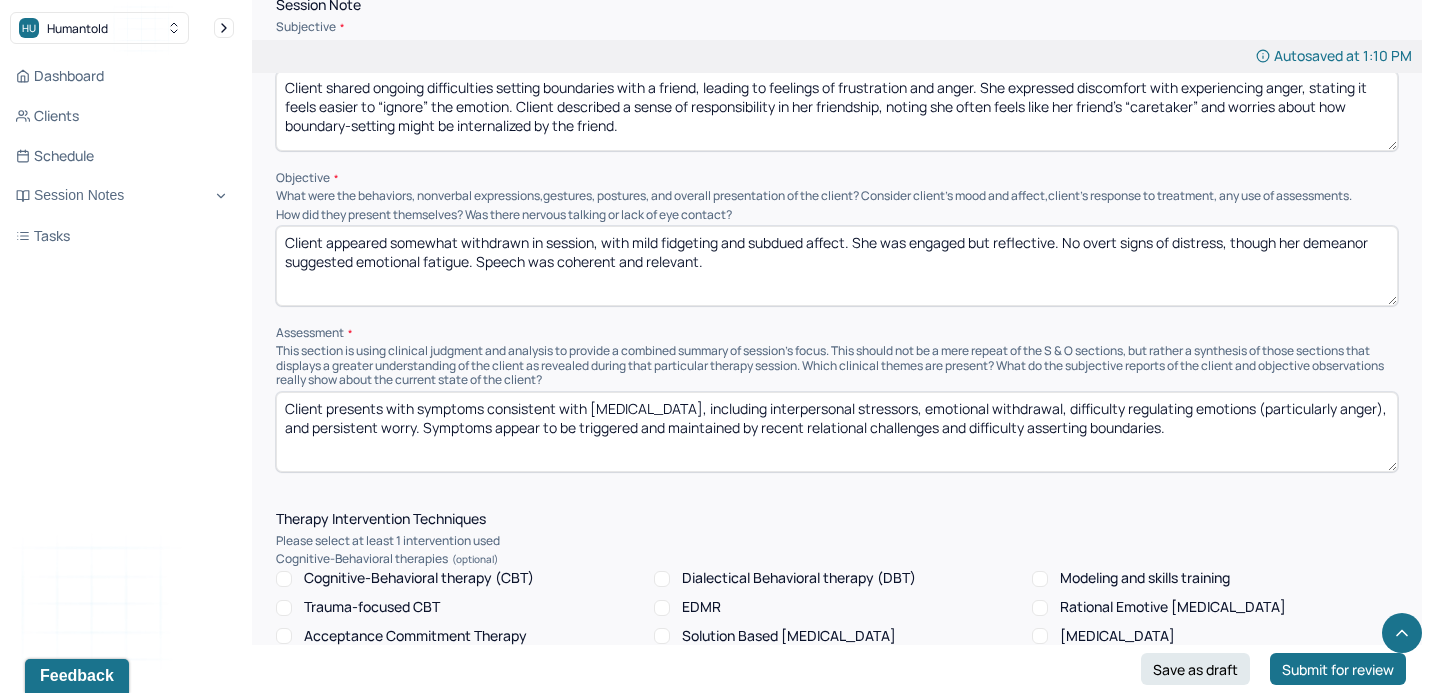 drag, startPoint x: 327, startPoint y: 405, endPoint x: 387, endPoint y: 397, distance: 60.530983 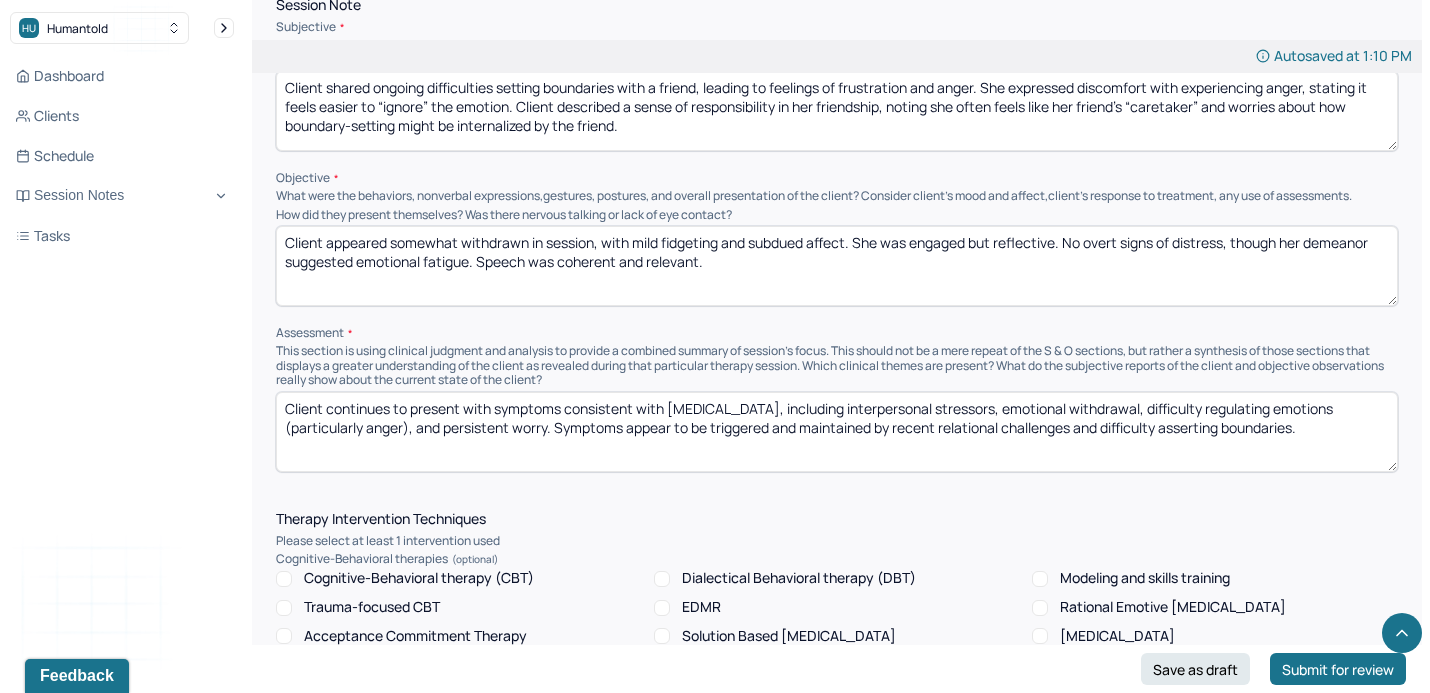drag, startPoint x: 671, startPoint y: 405, endPoint x: 1061, endPoint y: 395, distance: 390.12817 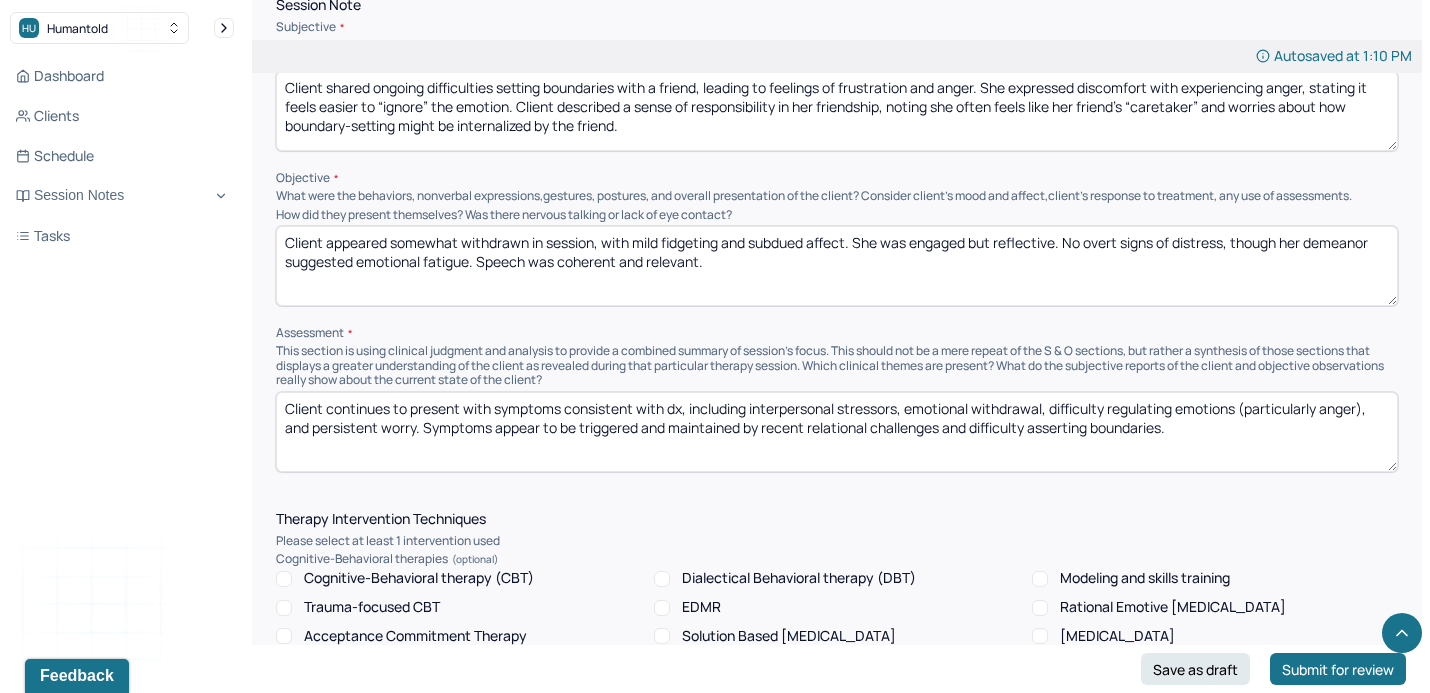 drag, startPoint x: 1246, startPoint y: 405, endPoint x: 1368, endPoint y: 399, distance: 122.14745 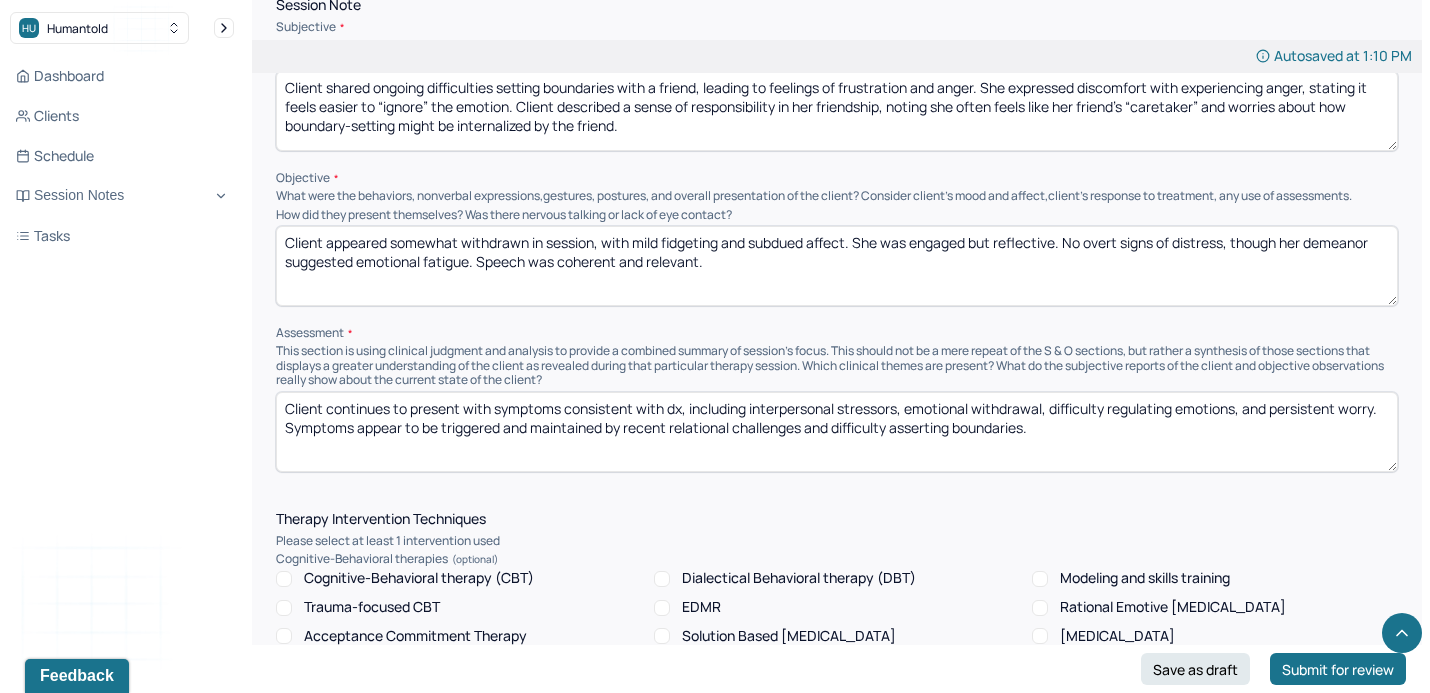 click on "Client continues to present with symptoms consistent with dx, including interpersonal stressors, emotional withdrawal, difficulty regulating emotions, and persistent worry. Symptoms appear to be triggered and maintained by recent relational challenges and difficulty asserting boundaries." at bounding box center [837, 432] 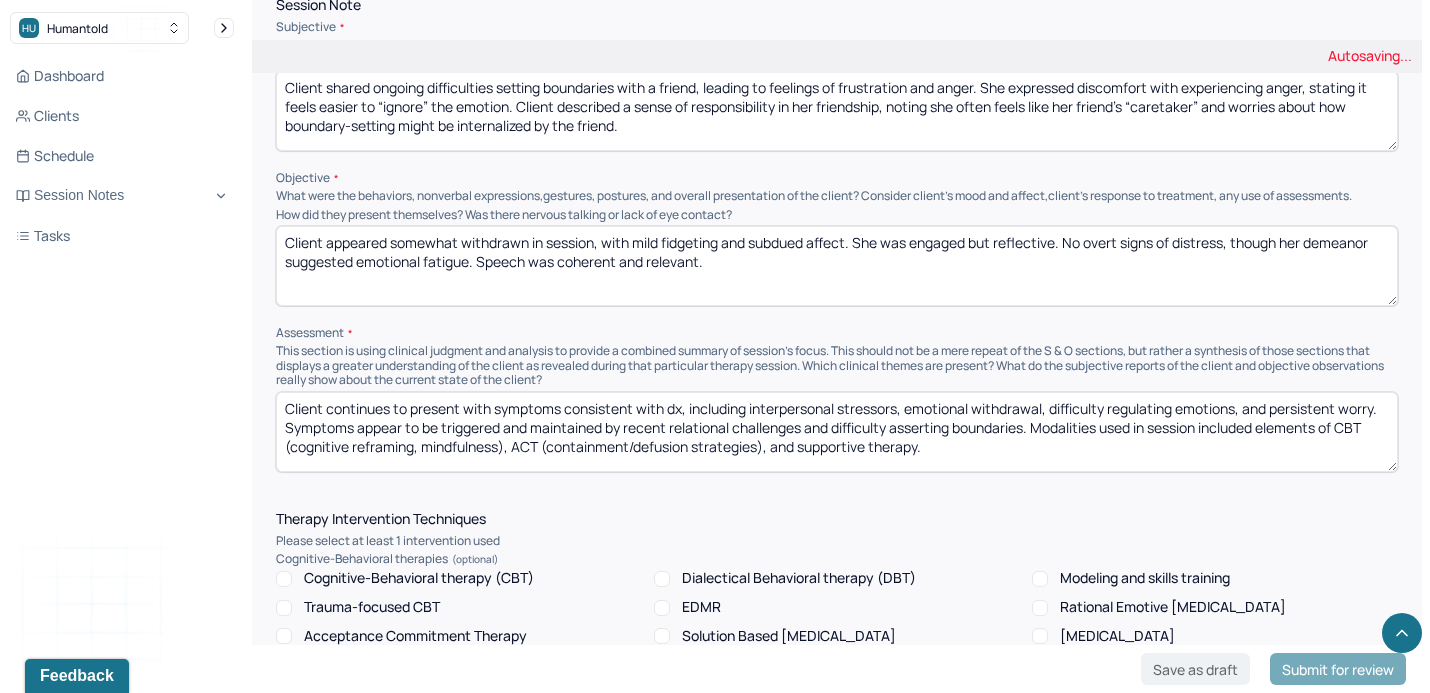 type on "Client continues to present with symptoms consistent with dx, including interpersonal stressors, emotional withdrawal, difficulty regulating emotions, and persistent worry. Symptoms appear to be triggered and maintained by recent relational challenges and difficulty asserting boundaries. Modalities used in session included elements of CBT (cognitive reframing, mindfulness), ACT (containment/defusion strategies), and supportive therapy." 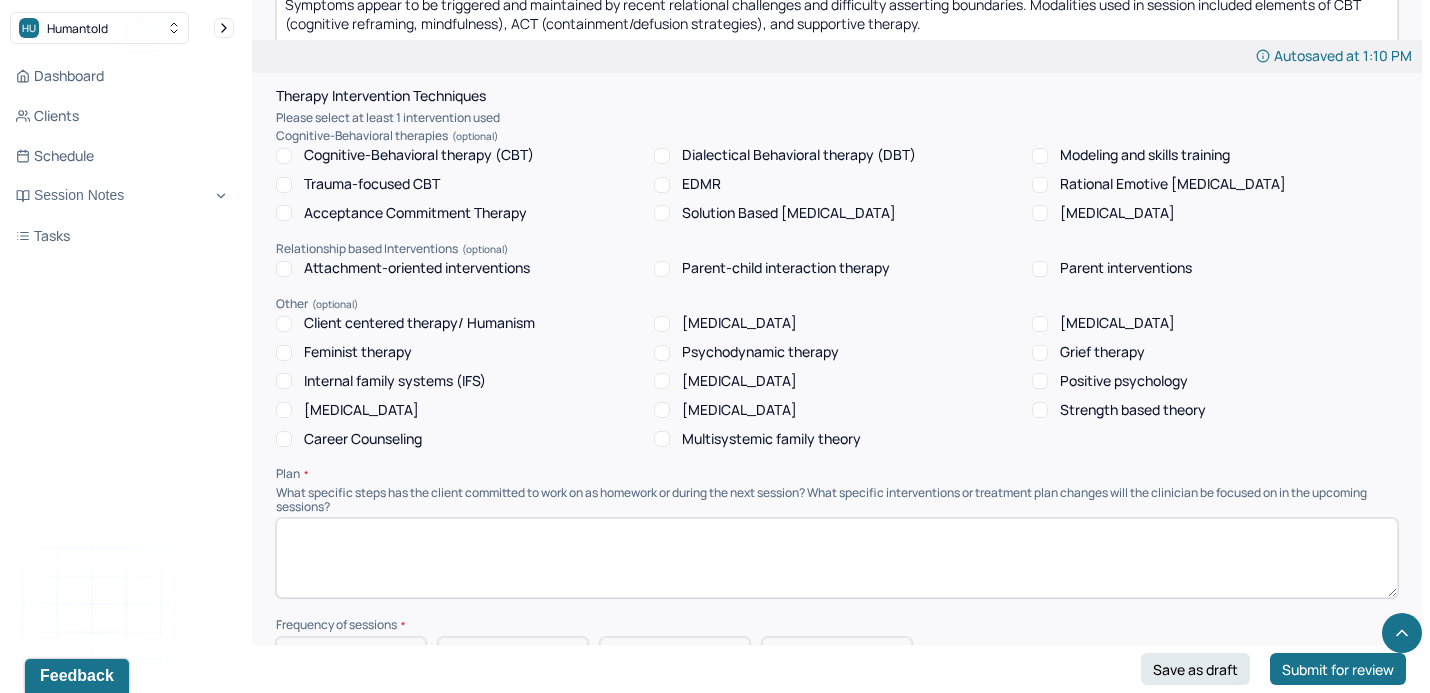 scroll, scrollTop: 1434, scrollLeft: 0, axis: vertical 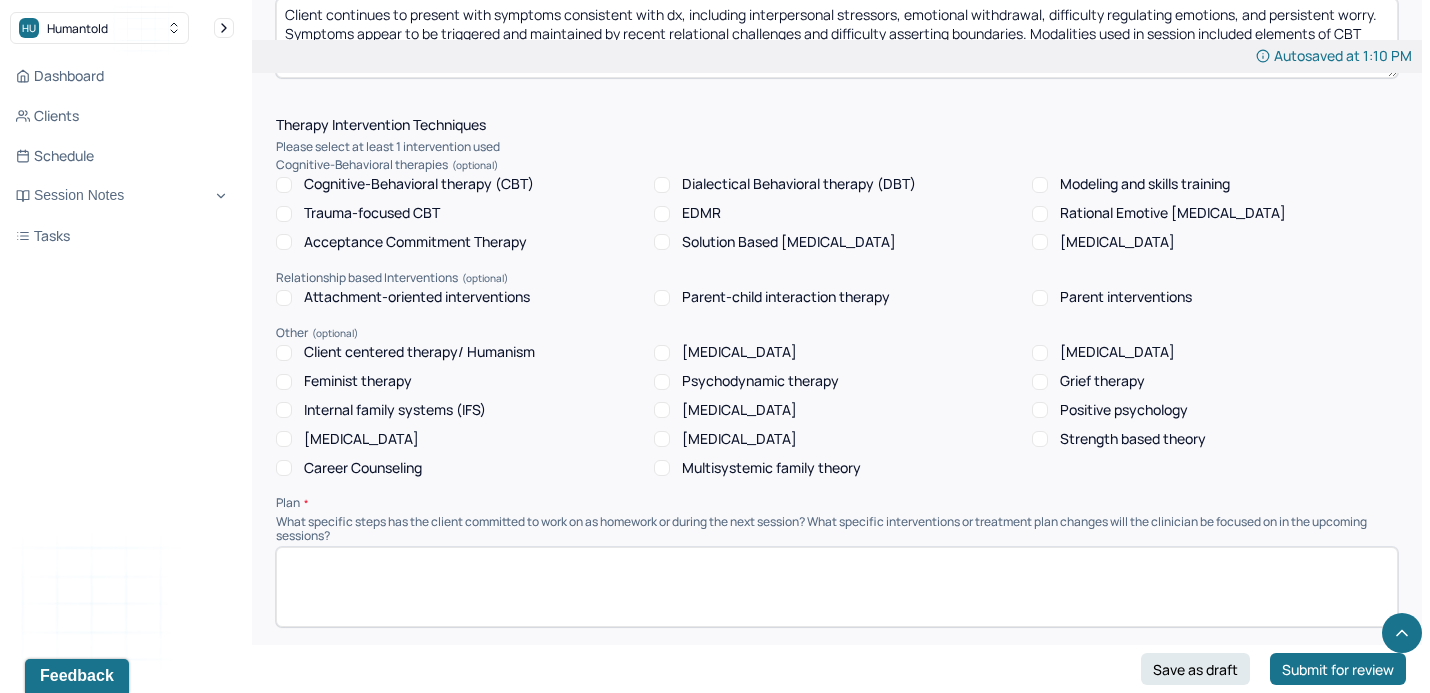 click on "Client centered therapy/ Humanism" at bounding box center [419, 352] 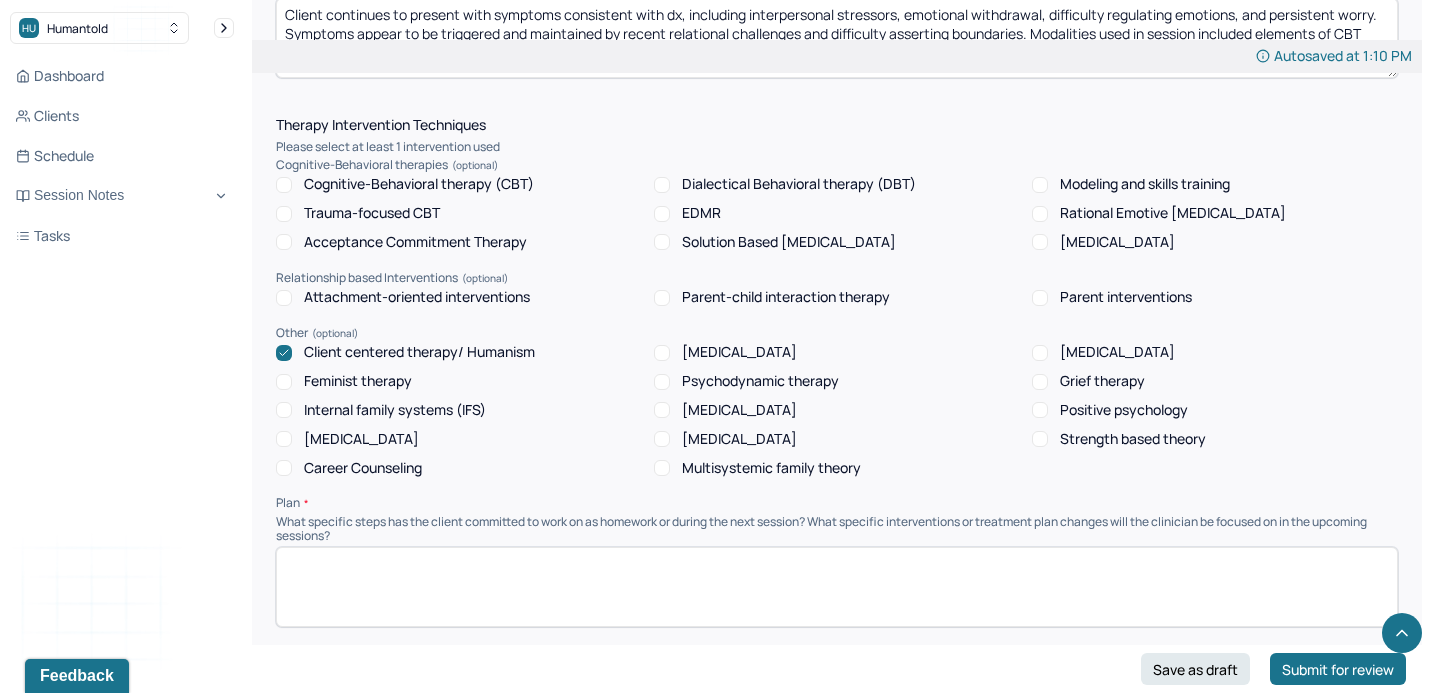 click on "Acceptance Commitment Therapy" at bounding box center (415, 242) 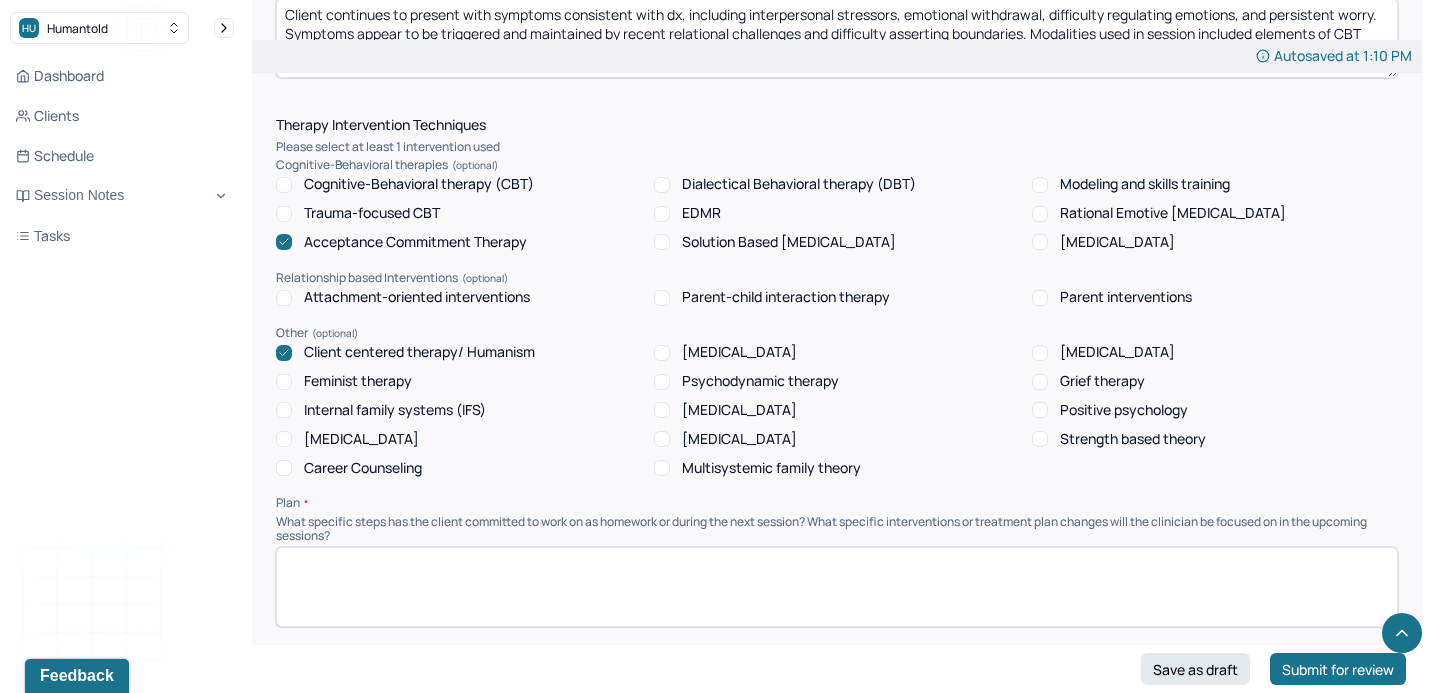 click on "Cognitive-Behavioral therapy (CBT) Dialectical Behavioral therapy (DBT) Modeling and skills training Trauma-focused CBT EDMR Rational Emotive [MEDICAL_DATA] Acceptance Commitment Therapy Solution Based [MEDICAL_DATA] [MEDICAL_DATA]" at bounding box center [837, 213] 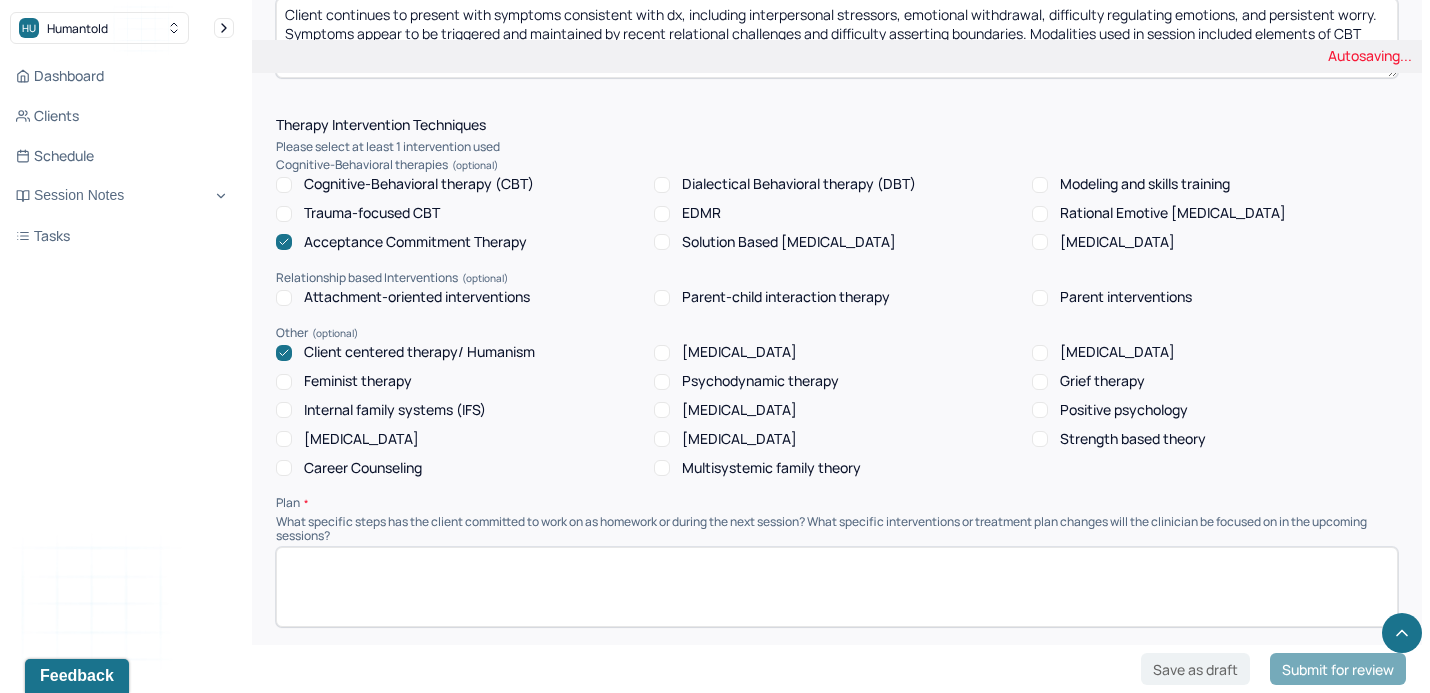 click on "Cognitive-Behavioral therapy (CBT)" at bounding box center (419, 184) 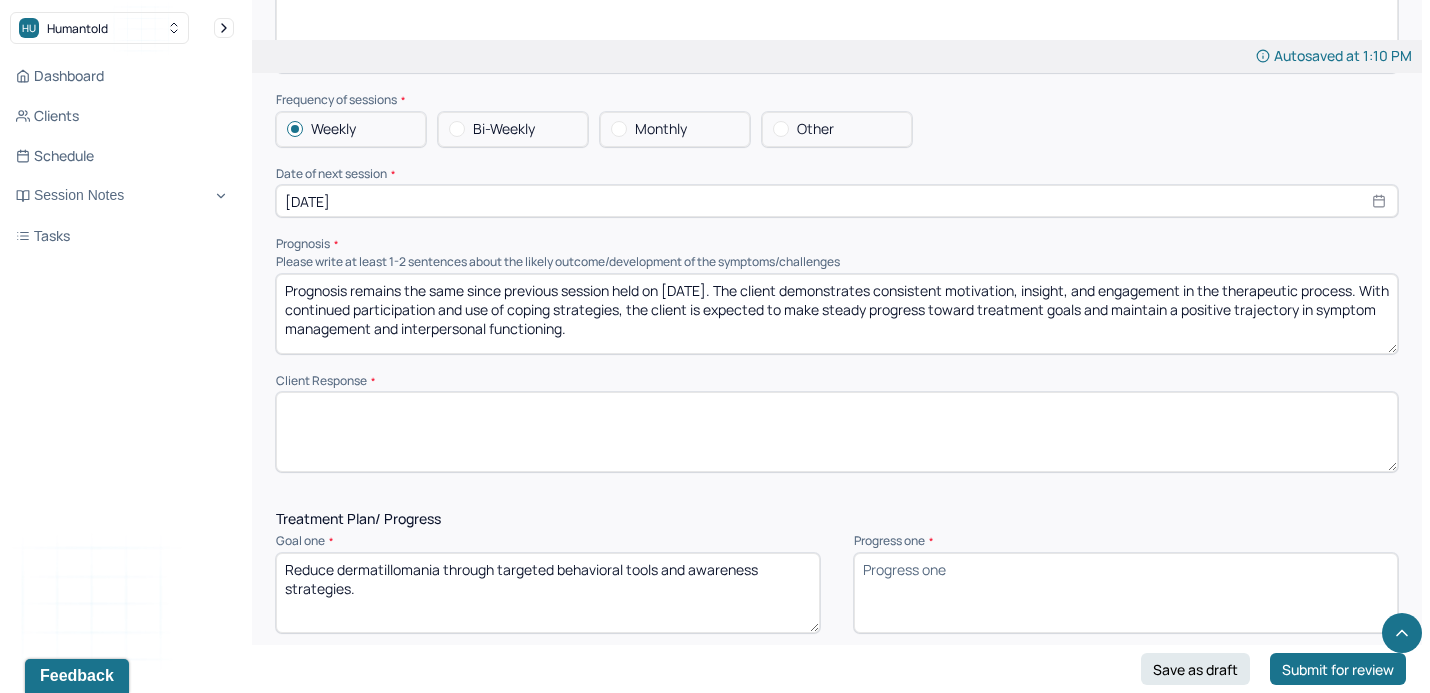scroll, scrollTop: 2035, scrollLeft: 0, axis: vertical 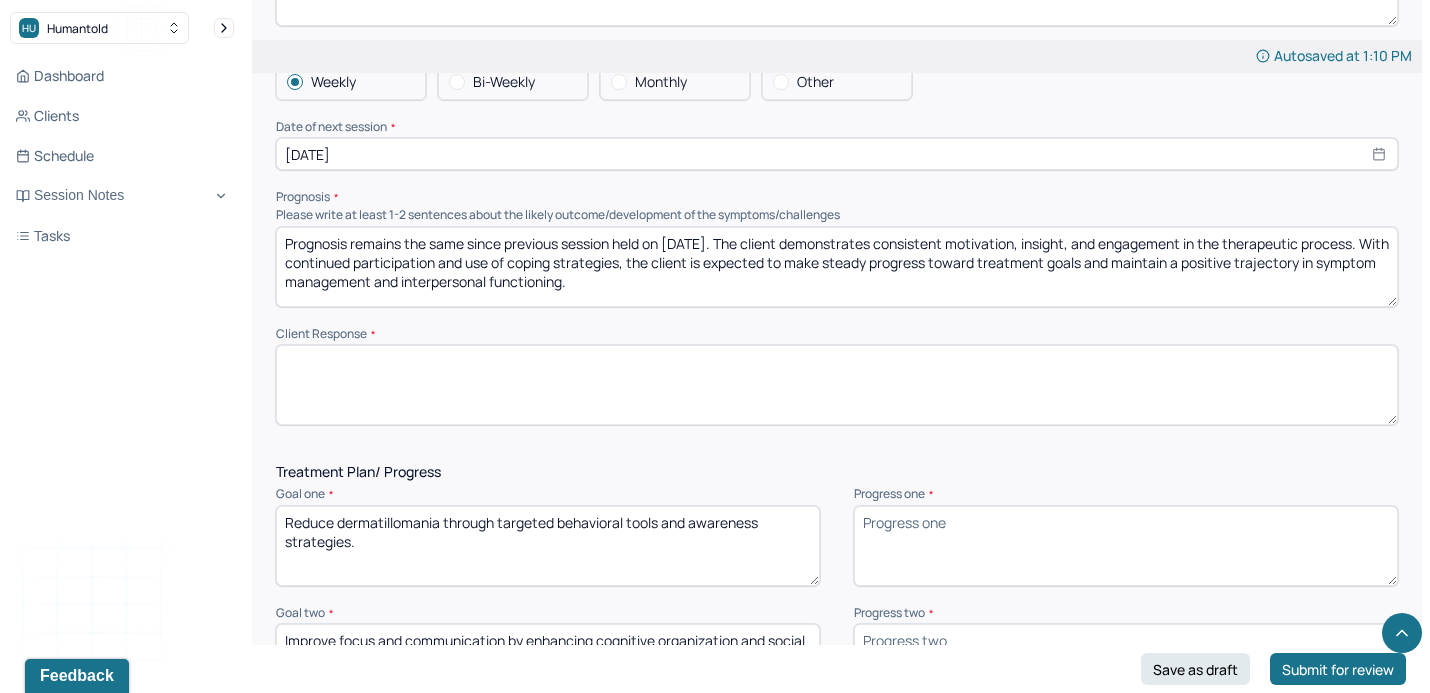 click at bounding box center [837, 385] 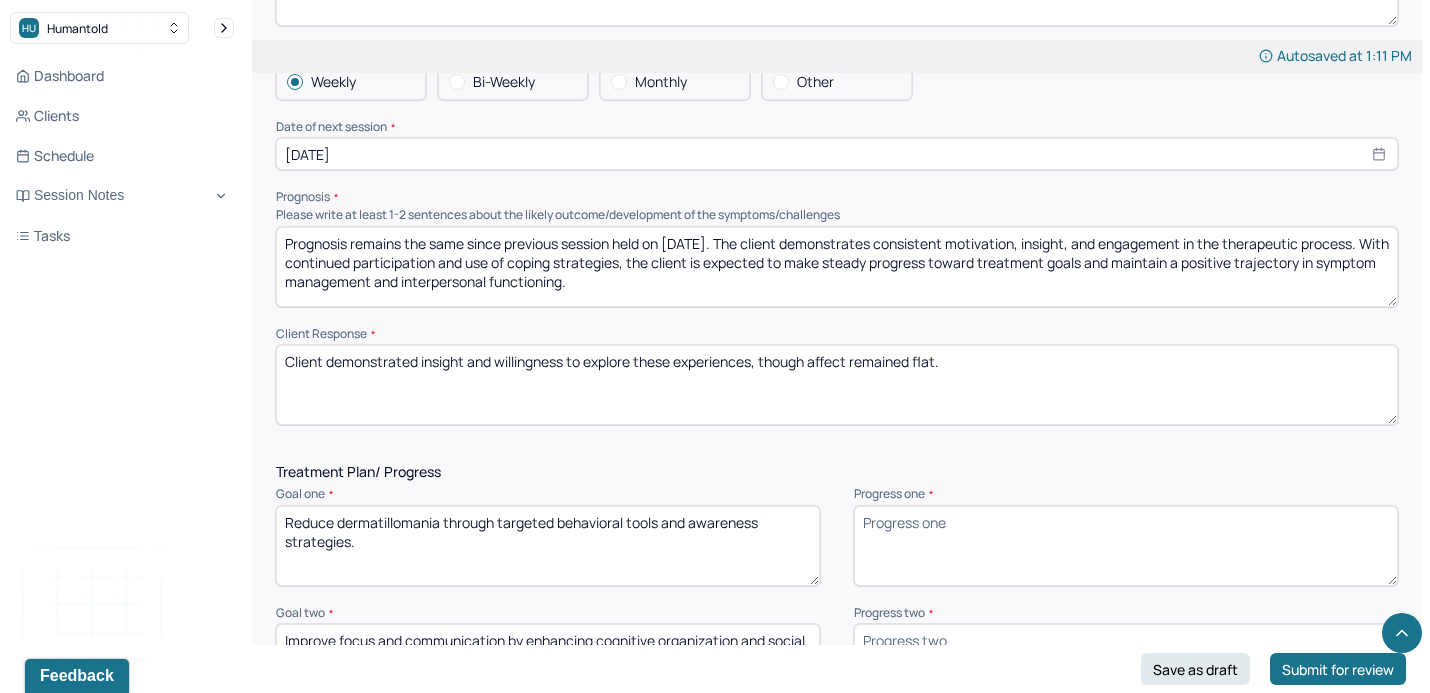 type on "Client demonstrated insight and willingness to explore these experiences, though affect remained flat." 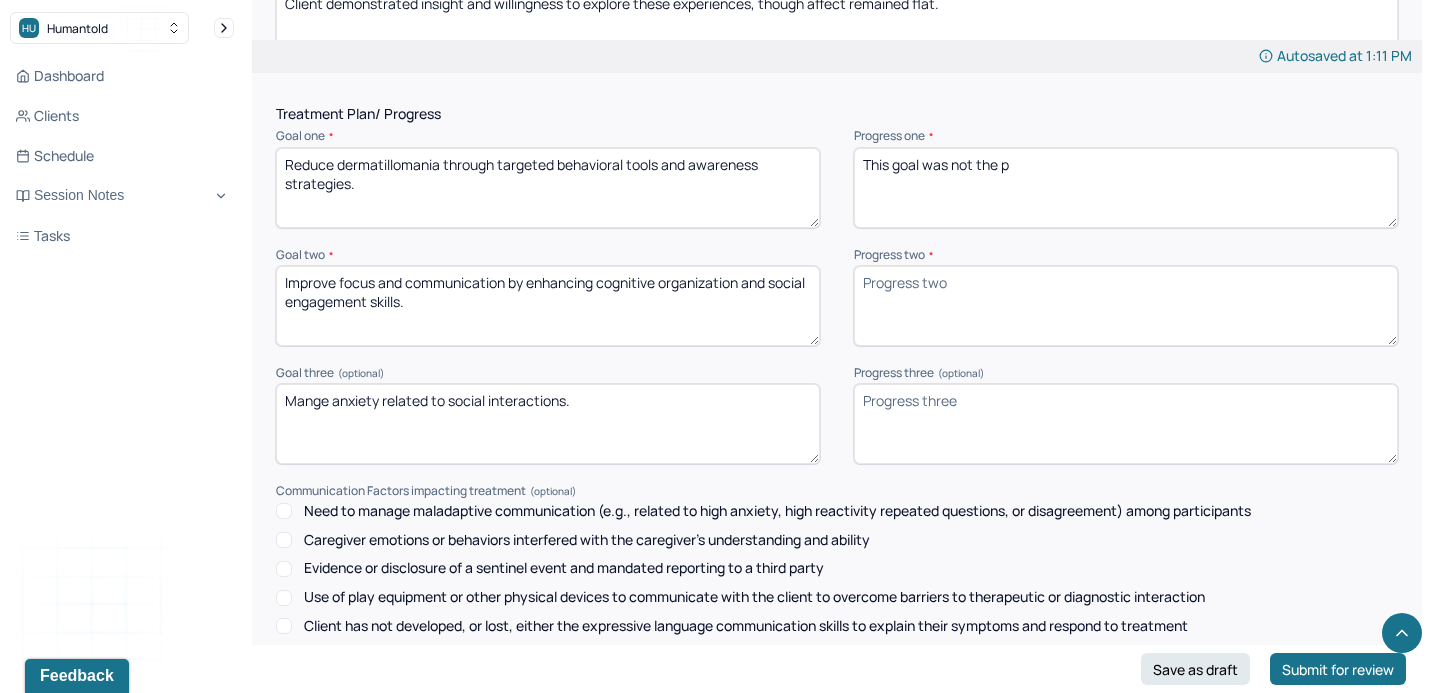scroll, scrollTop: 2389, scrollLeft: 0, axis: vertical 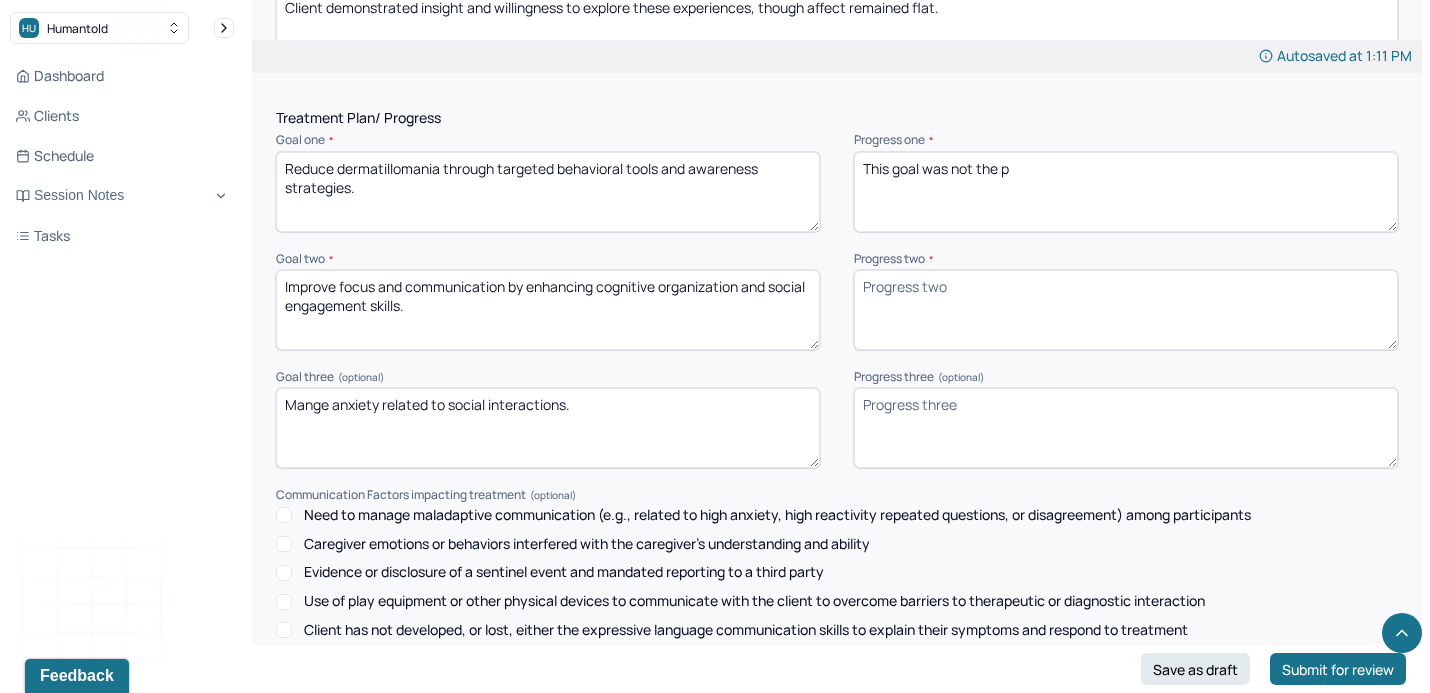 click on "Reduce dermatillomania through targeted behavioral tools and awareness strategies." at bounding box center [548, 192] 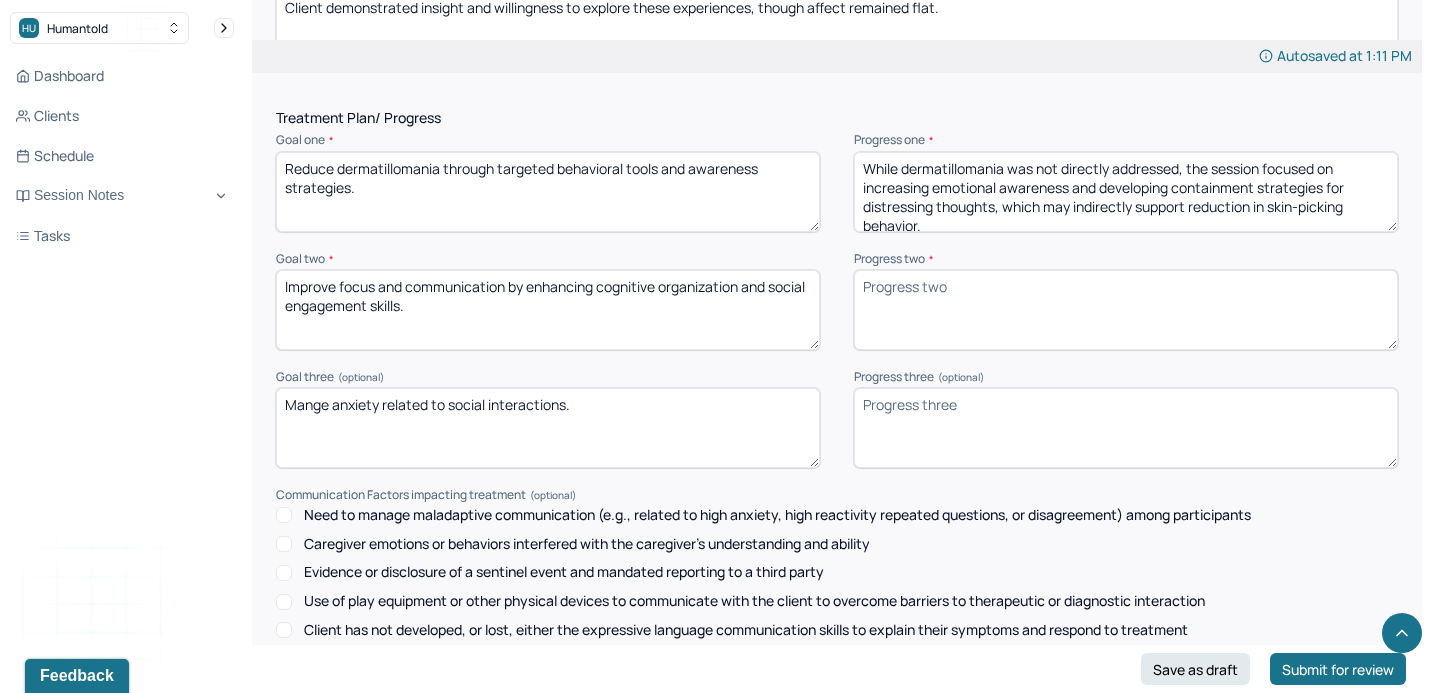 scroll, scrollTop: 3, scrollLeft: 0, axis: vertical 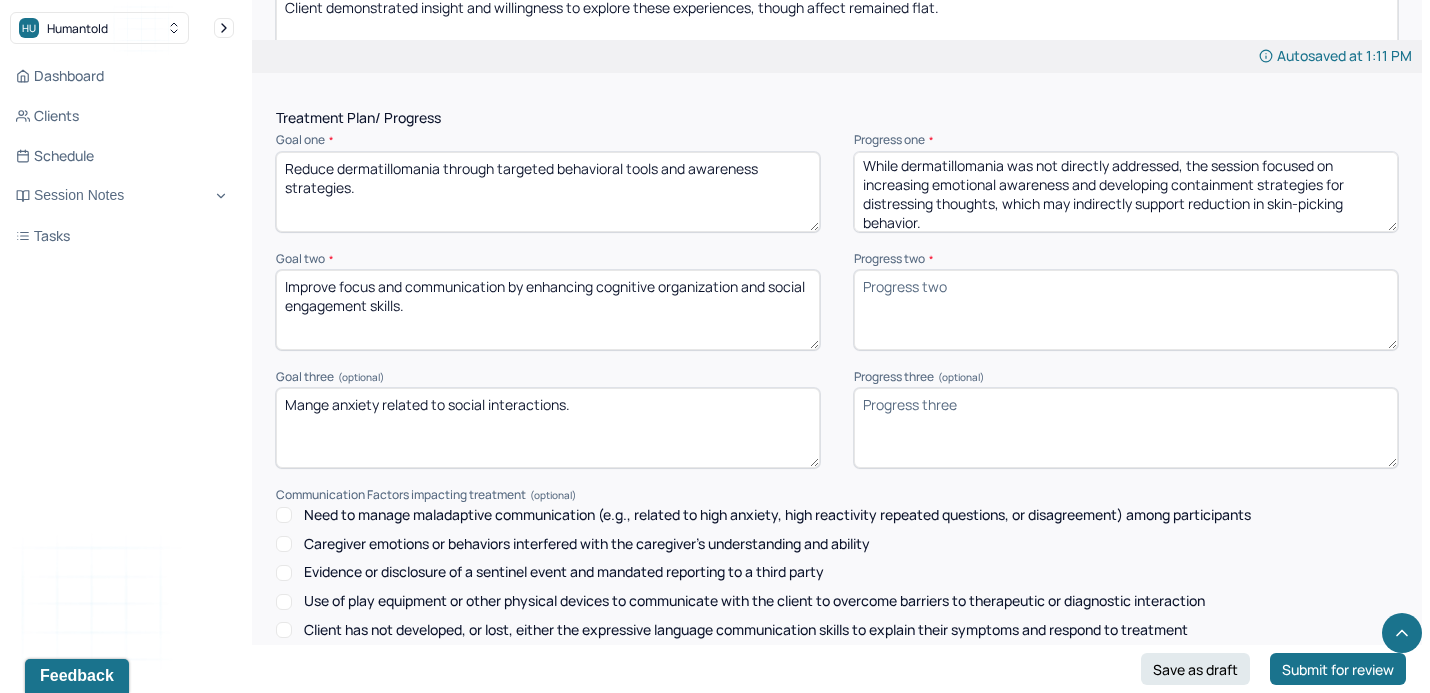 type on "While dermatillomania was not directly addressed, the session focused on increasing emotional awareness and developing containment strategies for distressing thoughts, which may indirectly support reduction in skin-picking behavior." 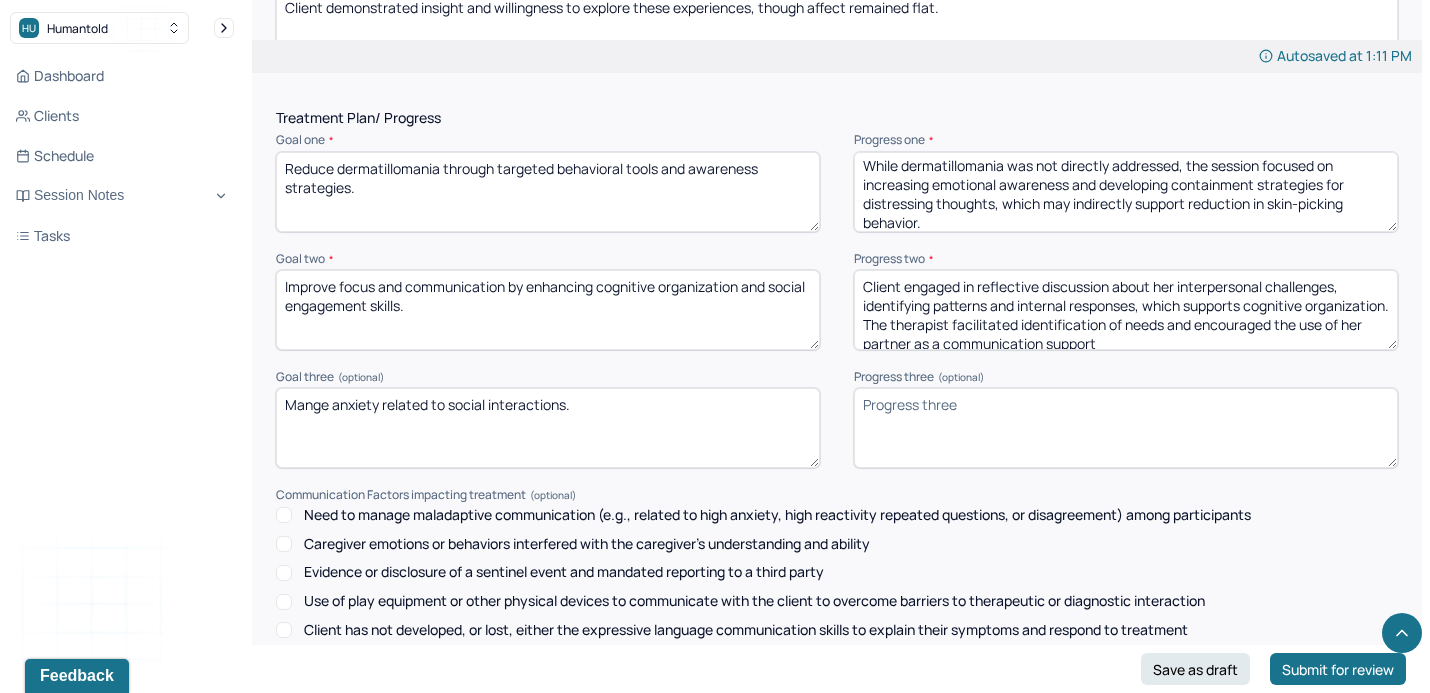 scroll, scrollTop: 3, scrollLeft: 0, axis: vertical 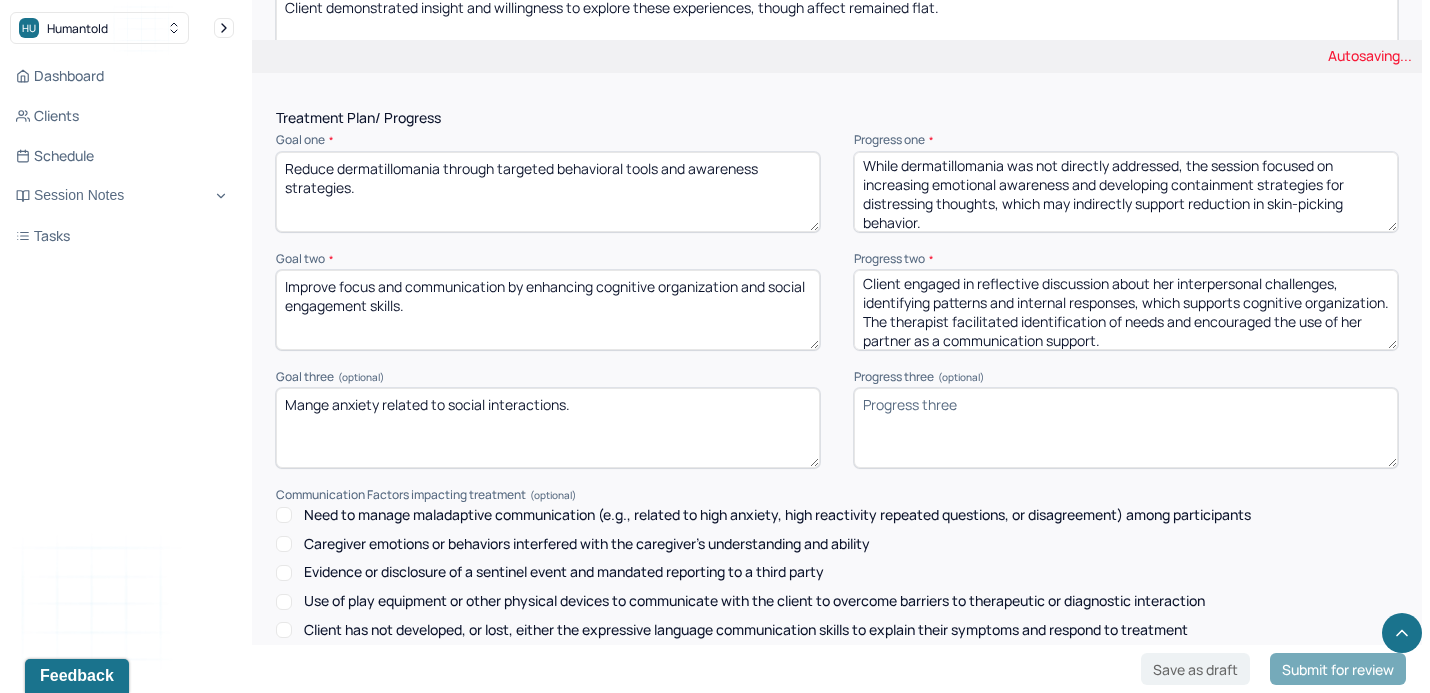 type on "Client engaged in reflective discussion about her interpersonal challenges, identifying patterns and internal responses, which supports cognitive organization. The therapist facilitated identification of needs and encouraged the use of her partner as a communication support." 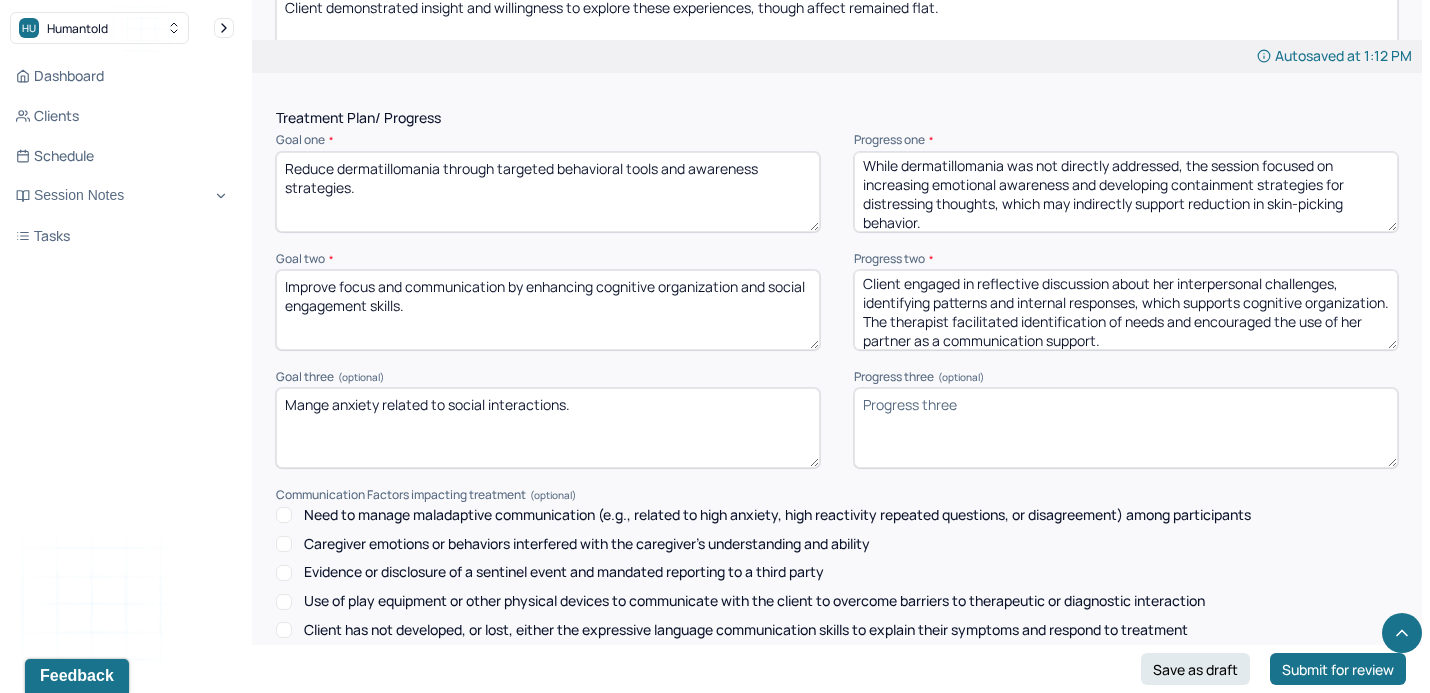 click on "Progress three (optional)" at bounding box center [1126, 428] 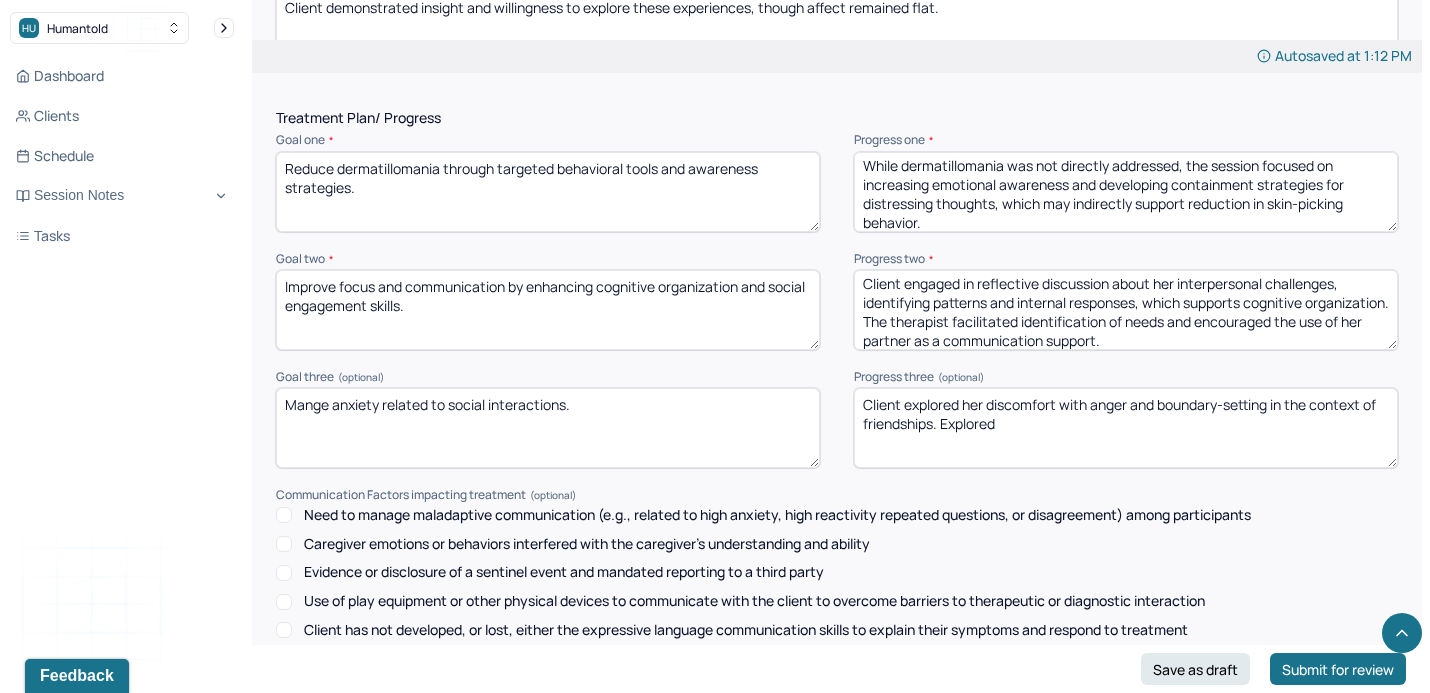 paste on "differentiating her needs from caretaking roles, along with planned exploration of boundary-setting strategies in future sessions" 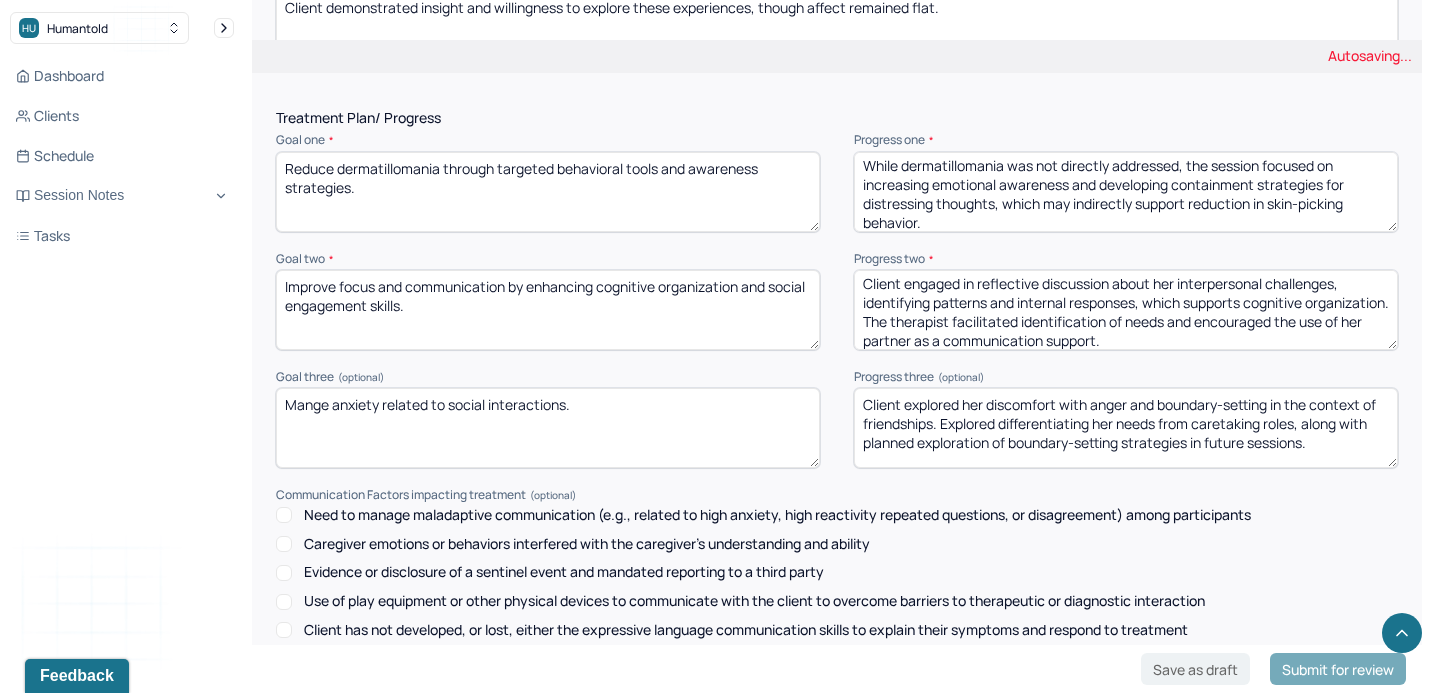 type on "Client explored her discomfort with anger and boundary-setting in the context of friendships. Explored differentiating her needs from caretaking roles, along with planned exploration of boundary-setting strategies in future sessions." 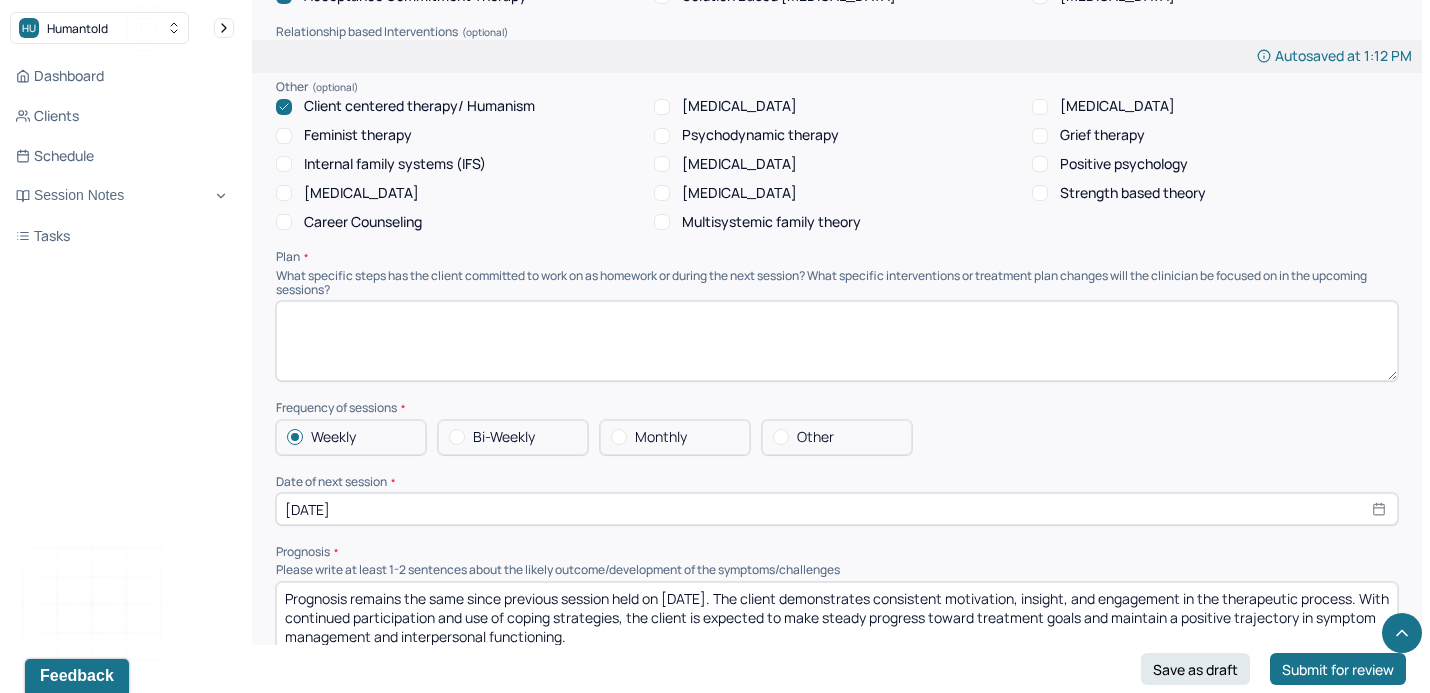 scroll, scrollTop: 1678, scrollLeft: 0, axis: vertical 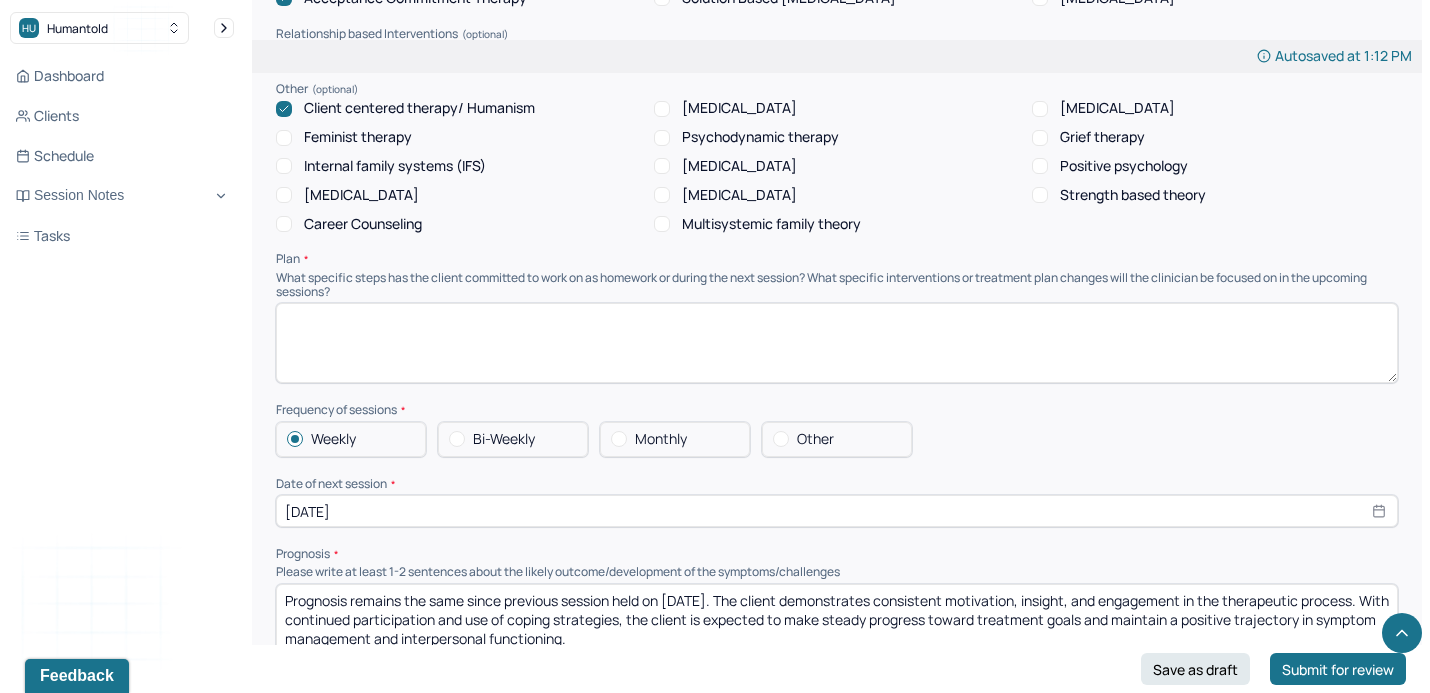 click at bounding box center (837, 343) 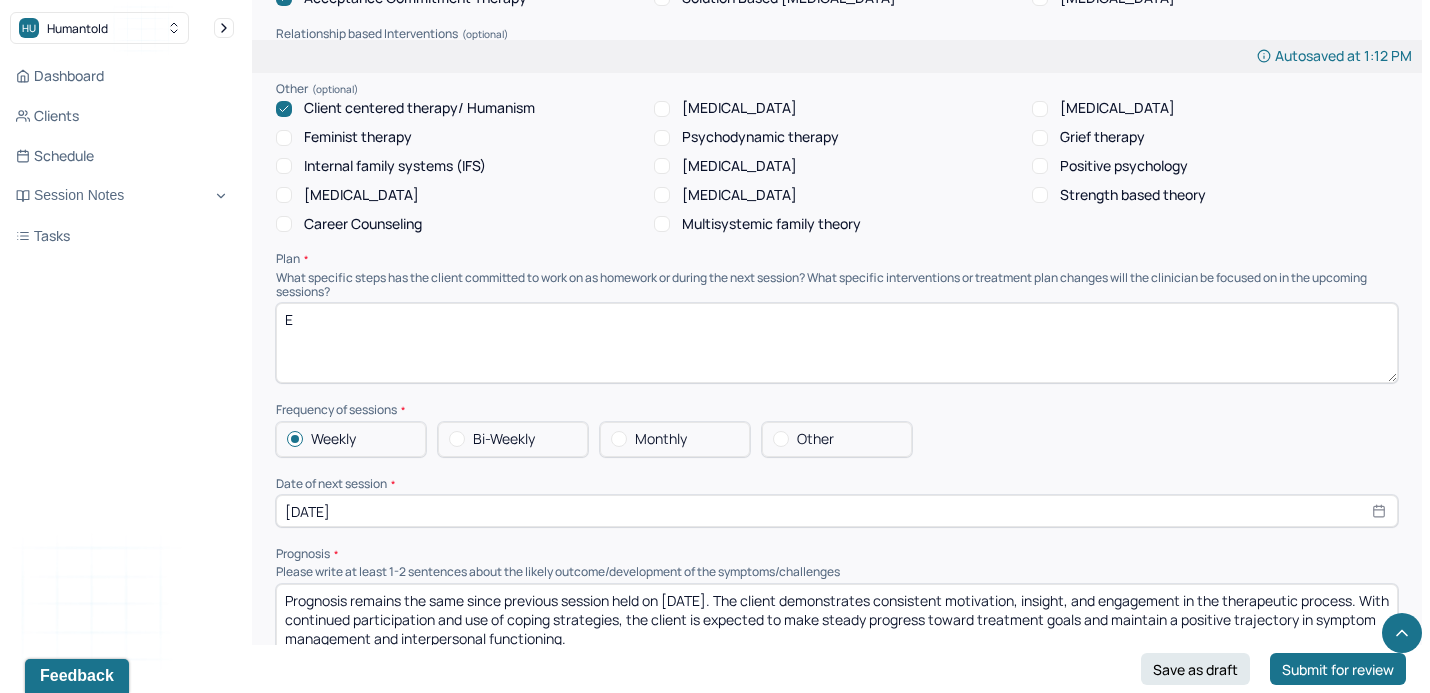 paste on "explore boundary-setting strategies with friends" 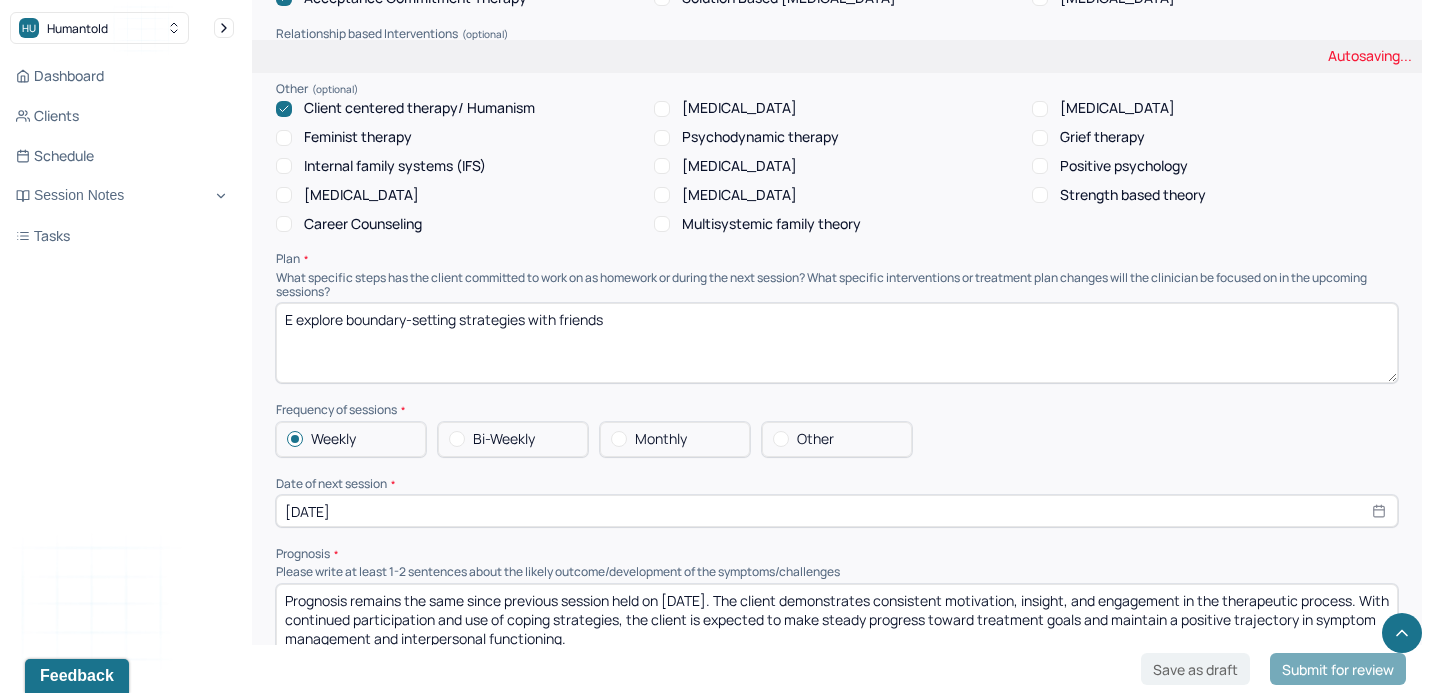 click on "E explore boundary-setting strategies with friends" at bounding box center [837, 343] 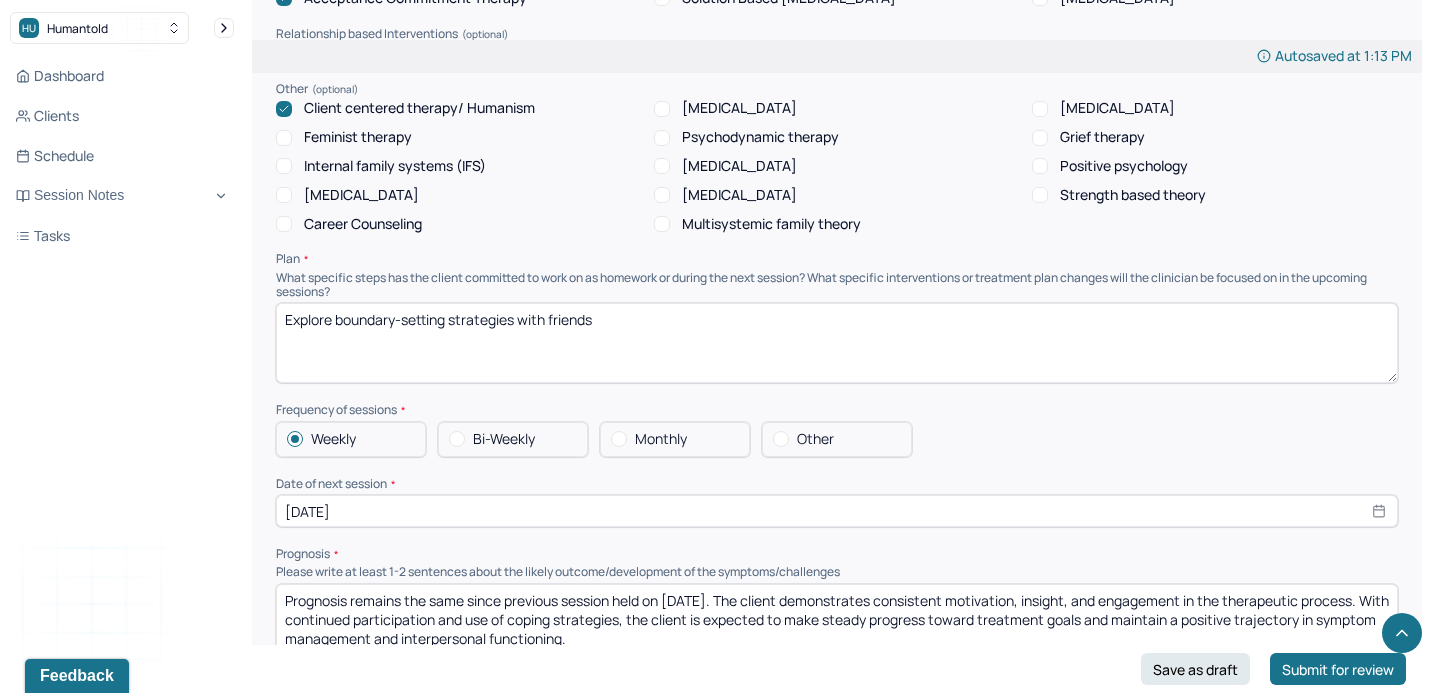 drag, startPoint x: 617, startPoint y: 322, endPoint x: 598, endPoint y: 315, distance: 20.248457 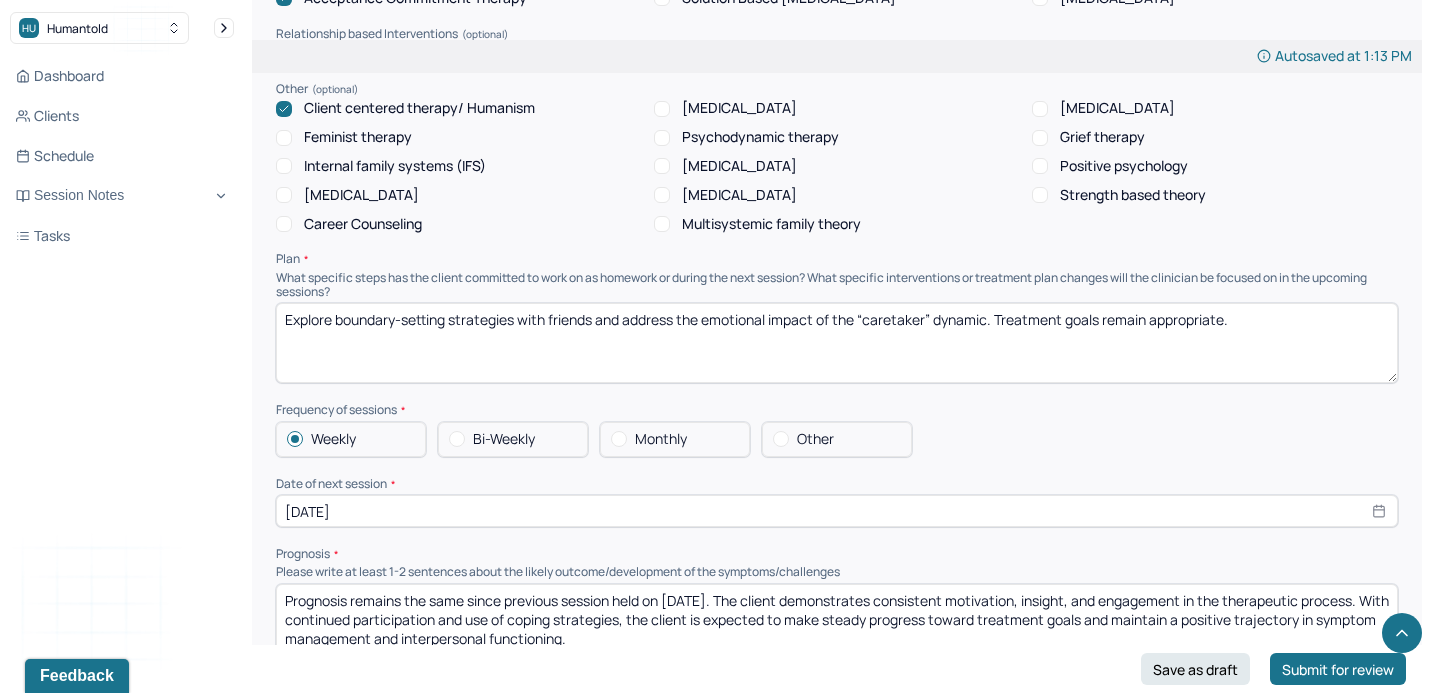 type on "Explore boundary-setting strategies with friends and address the emotional impact of the “caretaker” dynamic. Treatment goals remain appropriate." 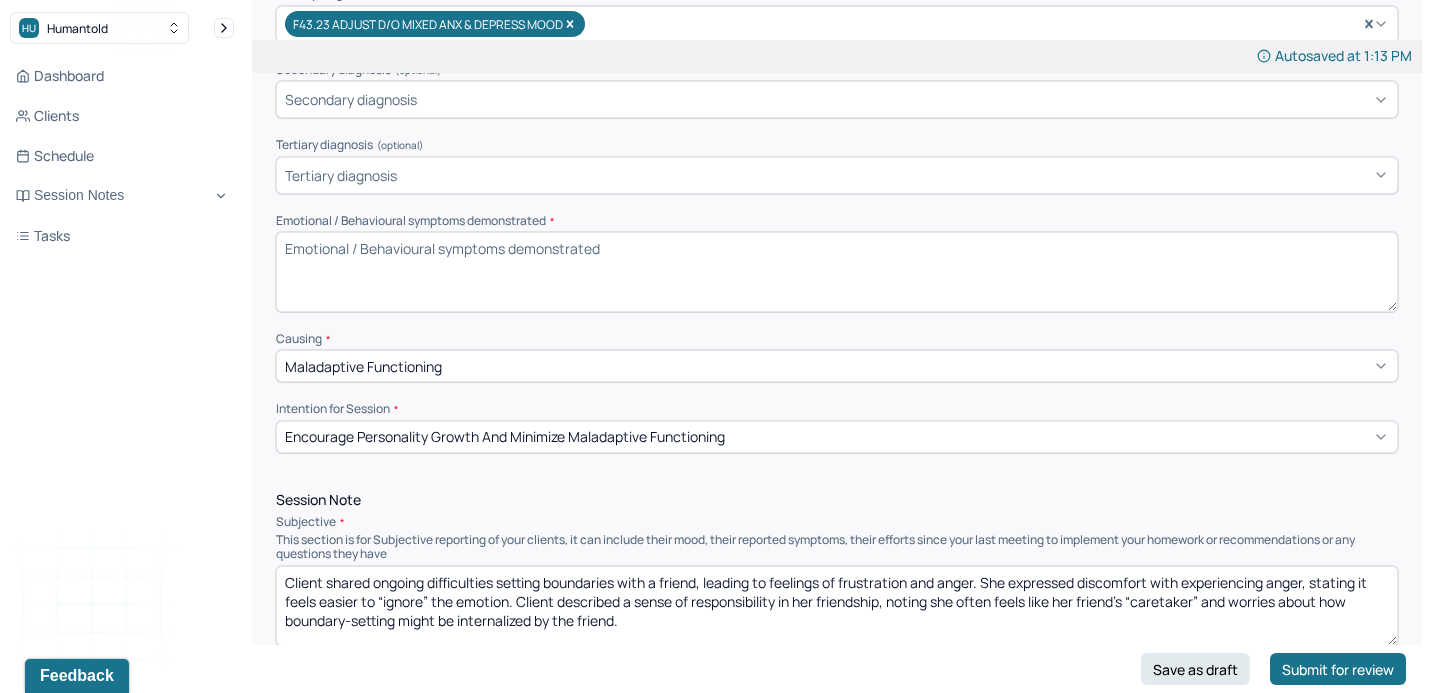 scroll, scrollTop: 544, scrollLeft: 0, axis: vertical 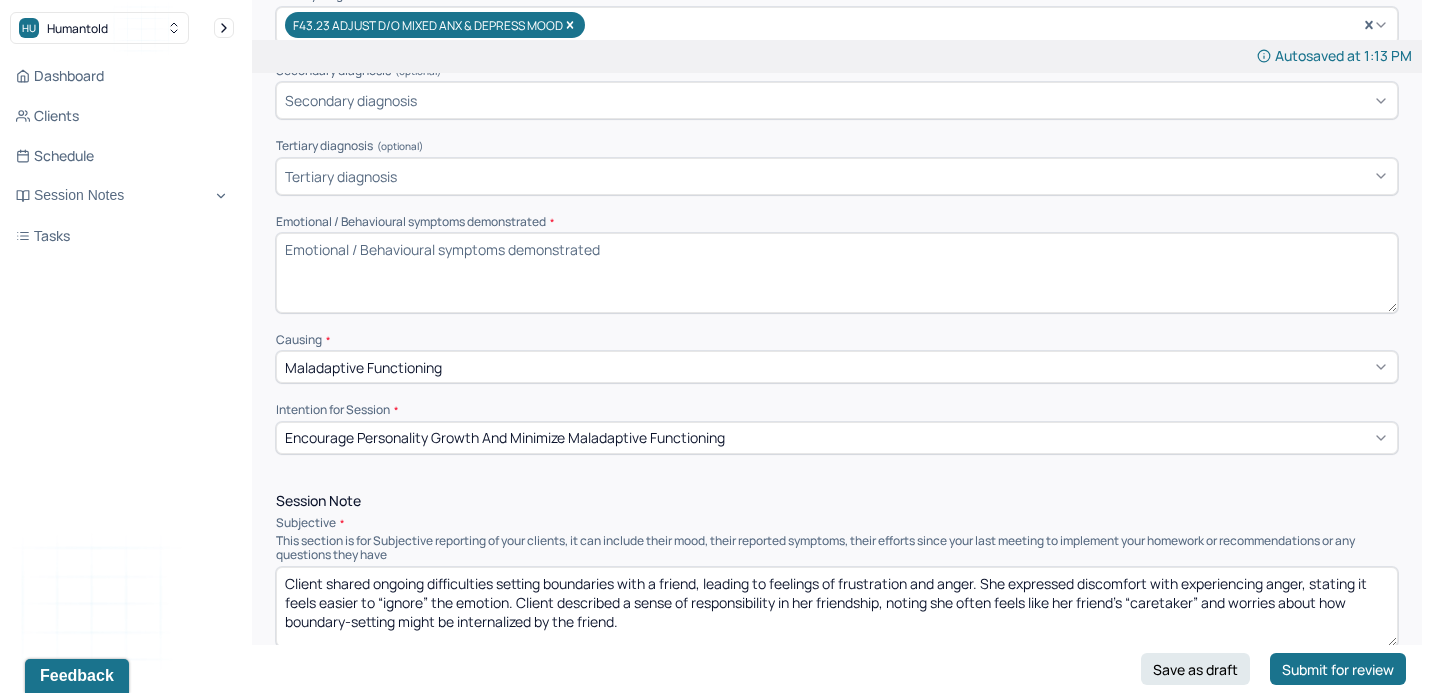 click on "Emotional / Behavioural symptoms demonstrated *" at bounding box center (837, 273) 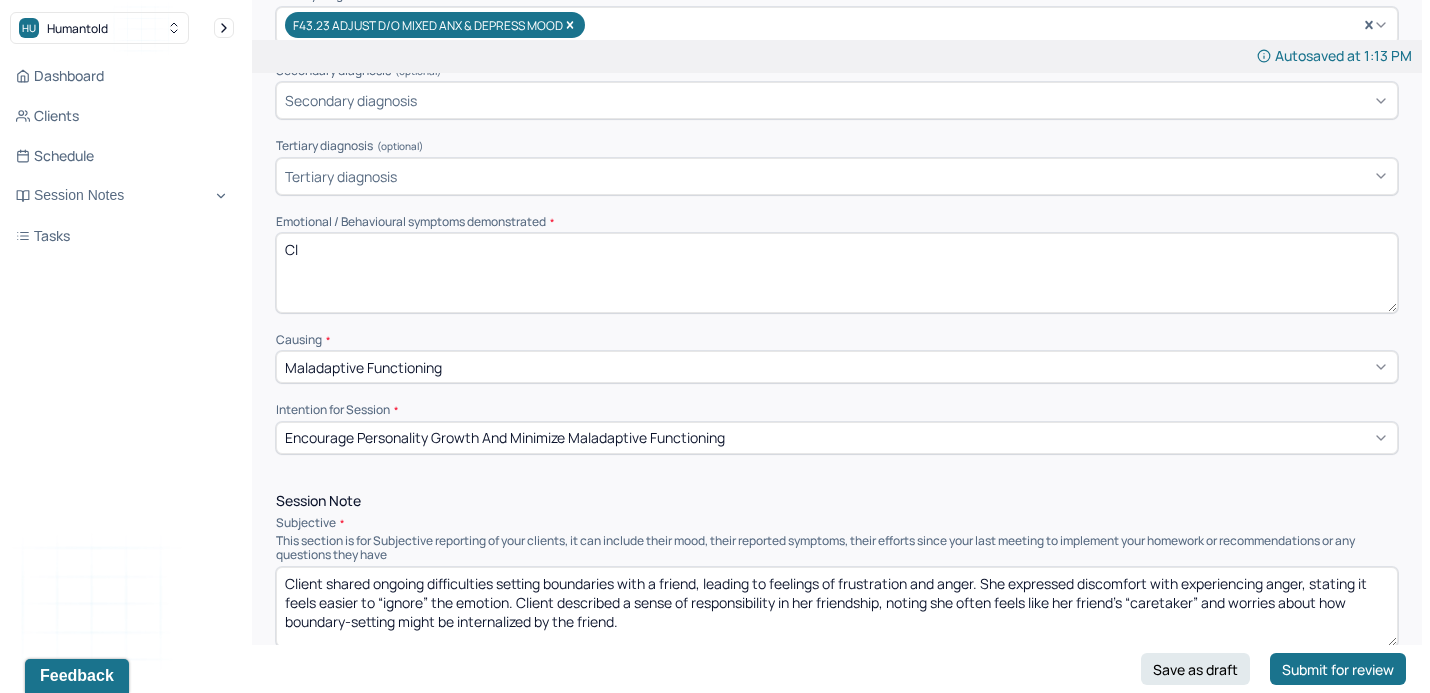 type on "C" 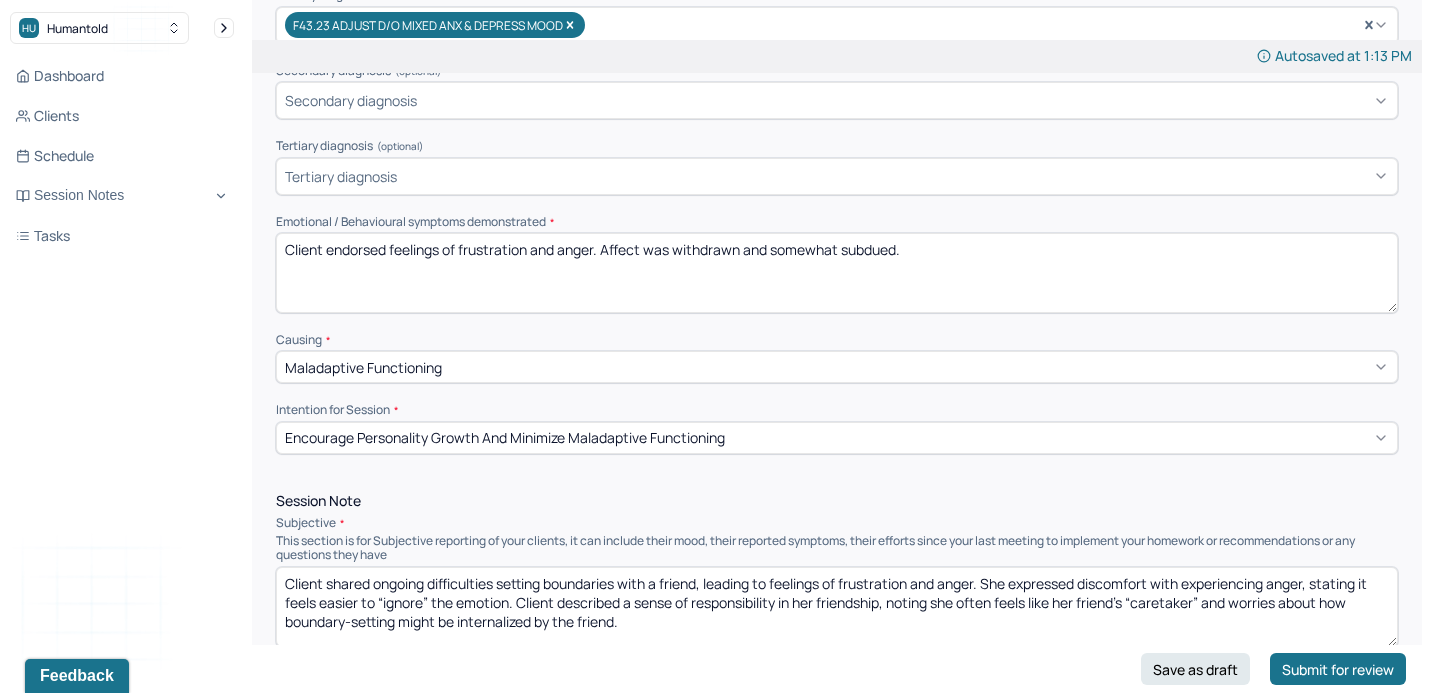 type on "Client endorsed feelings of frustration and anger. Affect was withdrawn and somewhat subdued." 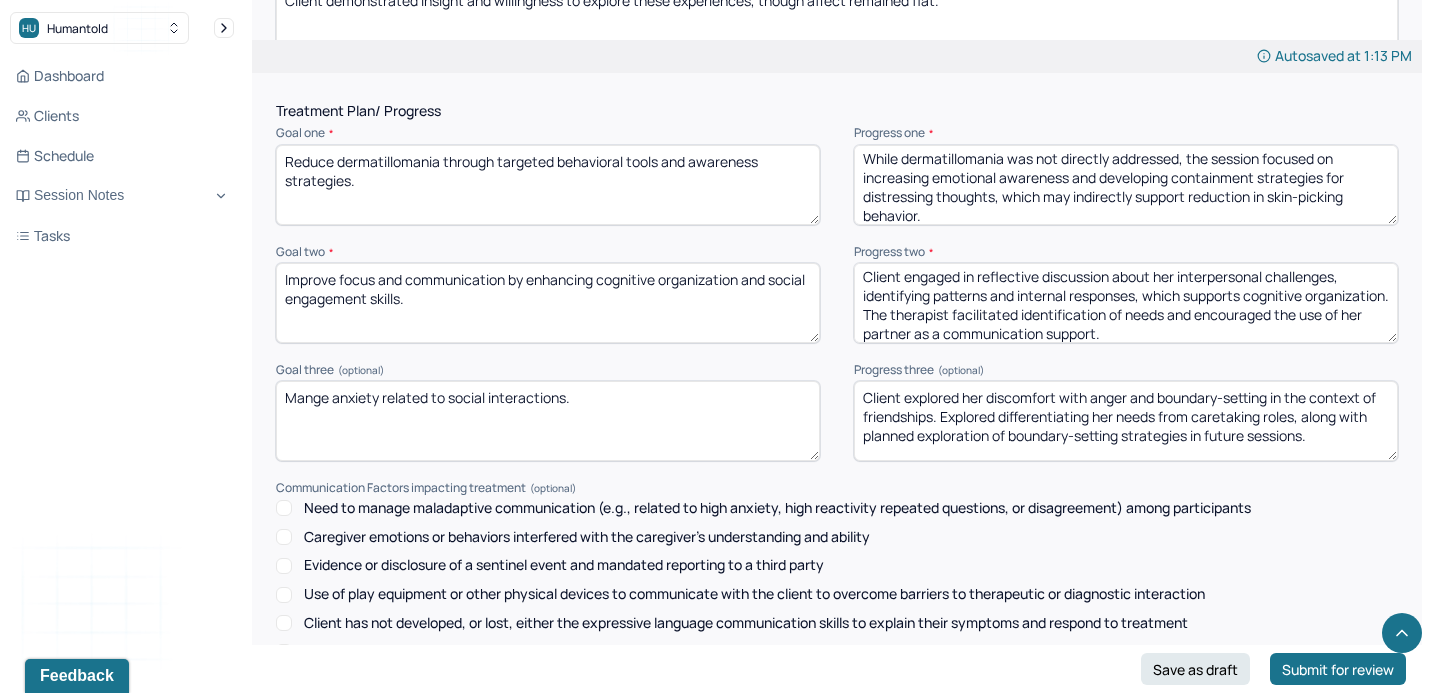 scroll, scrollTop: 2692, scrollLeft: 0, axis: vertical 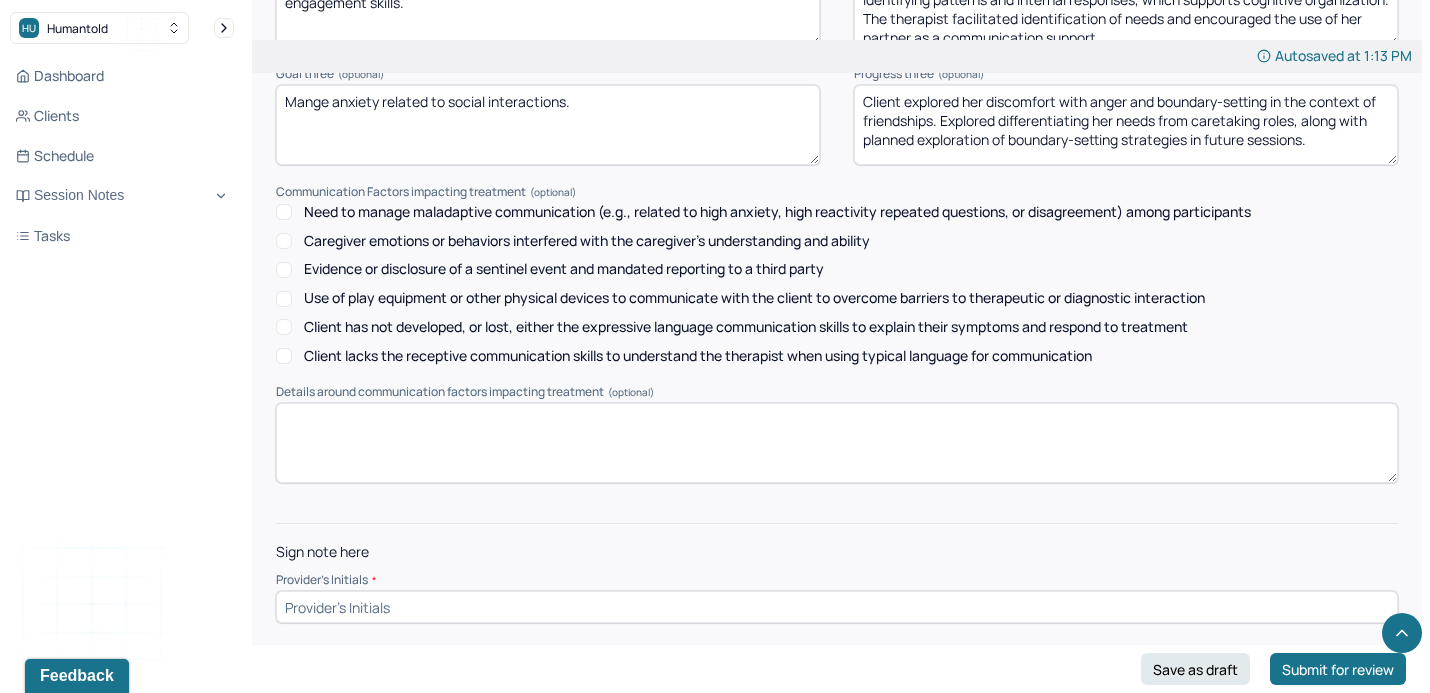 click at bounding box center (837, 607) 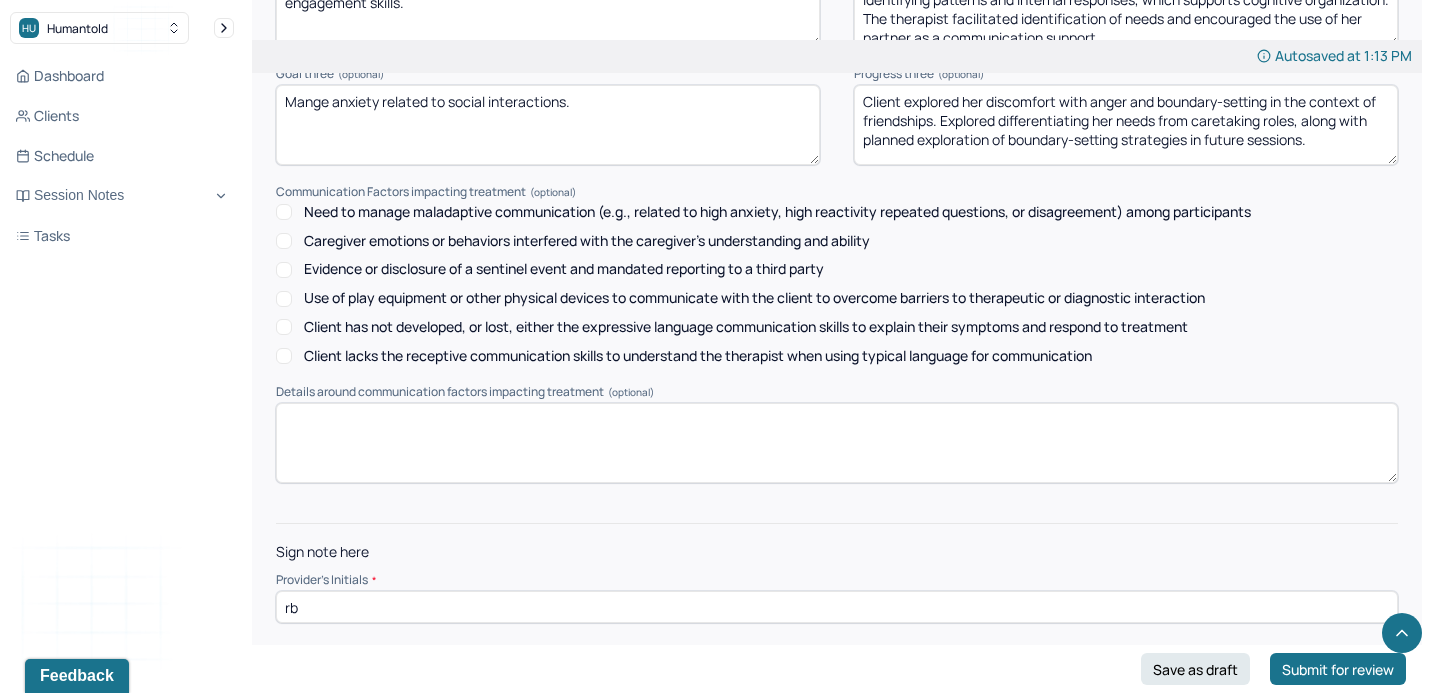type on "r" 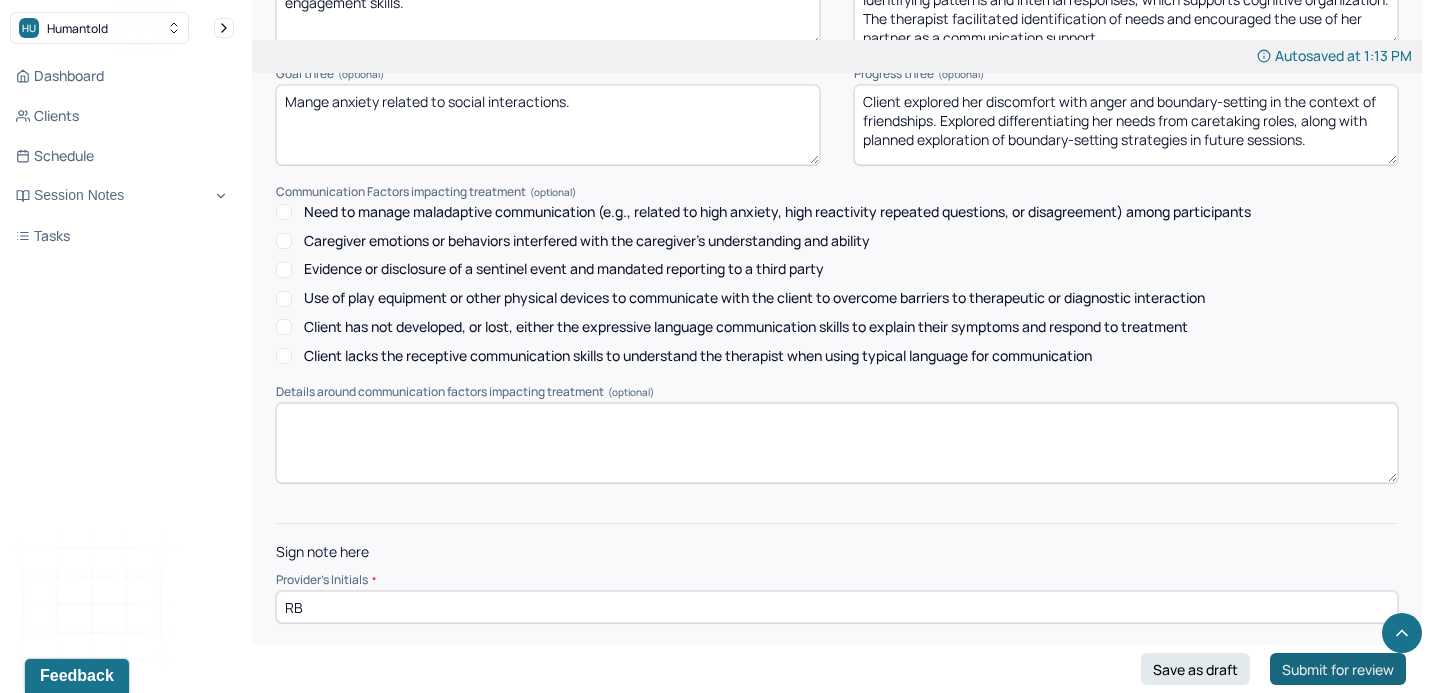 type on "RB" 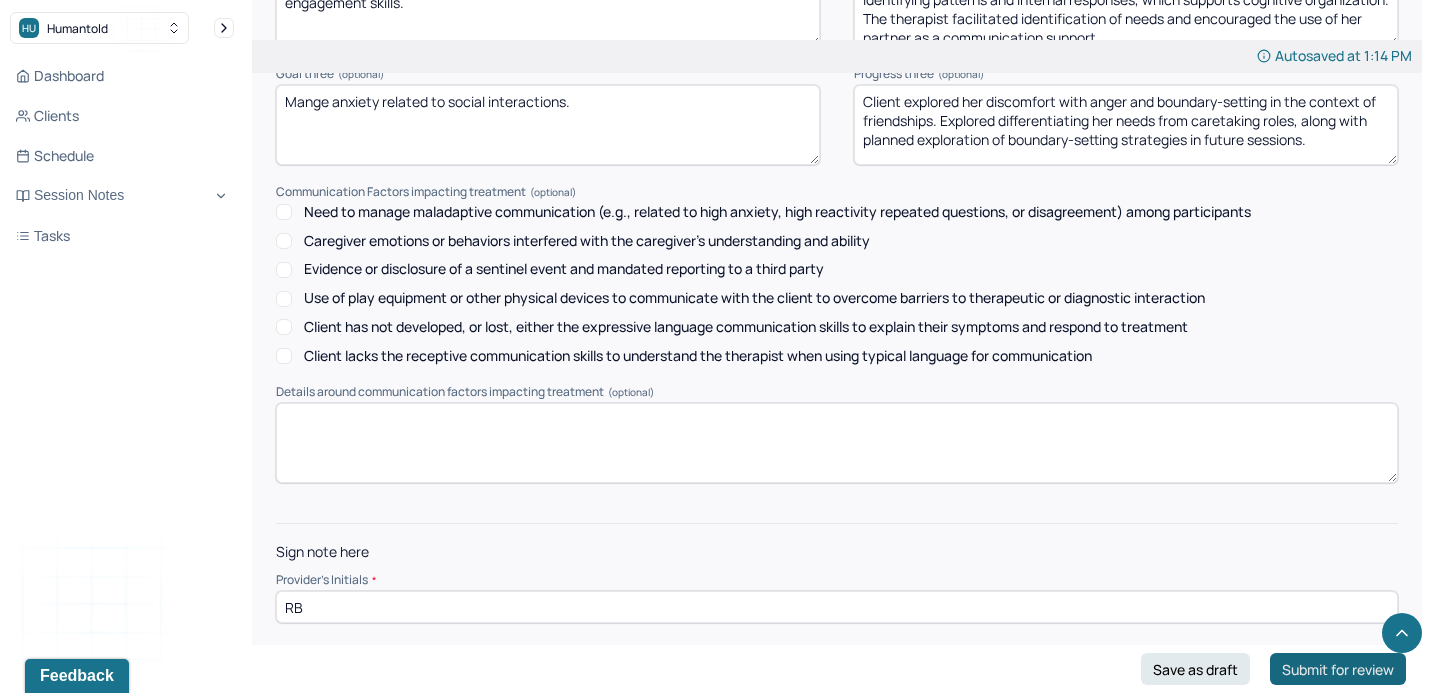 click on "Submit for review" at bounding box center [1338, 669] 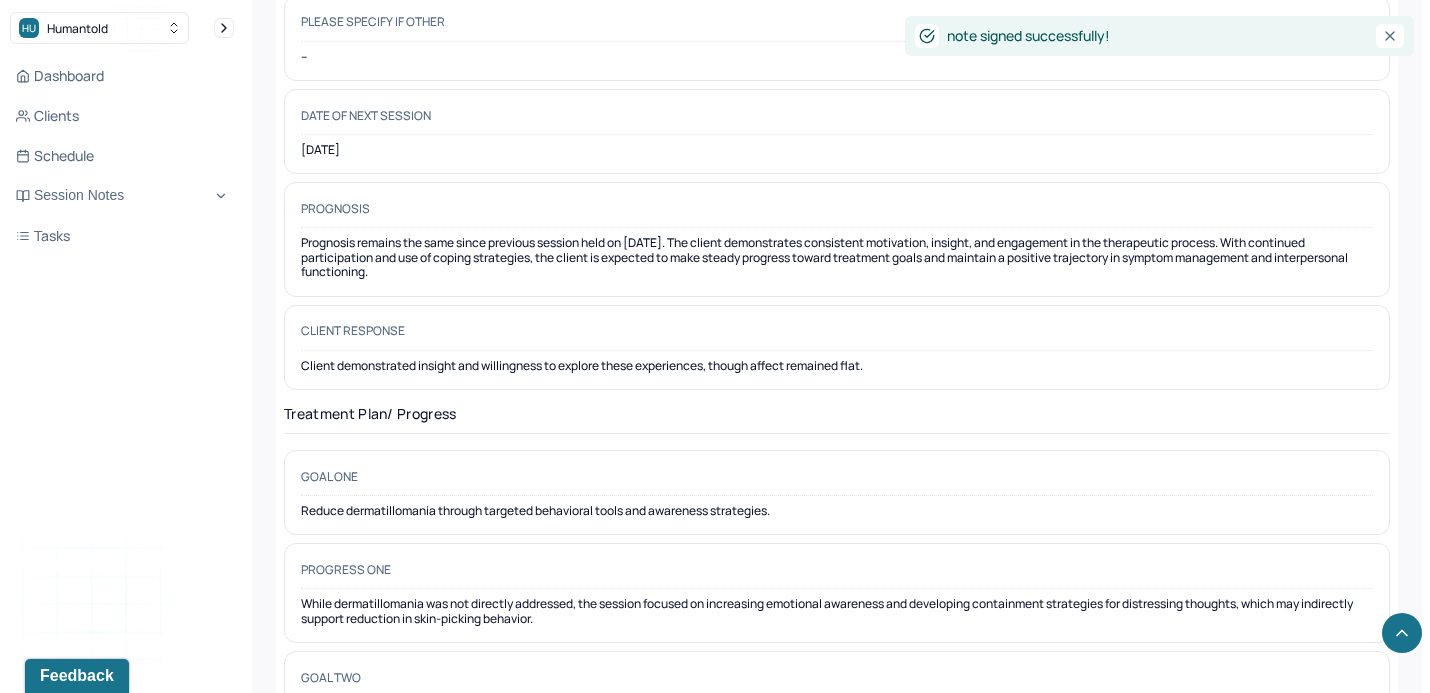 scroll, scrollTop: 3252, scrollLeft: 0, axis: vertical 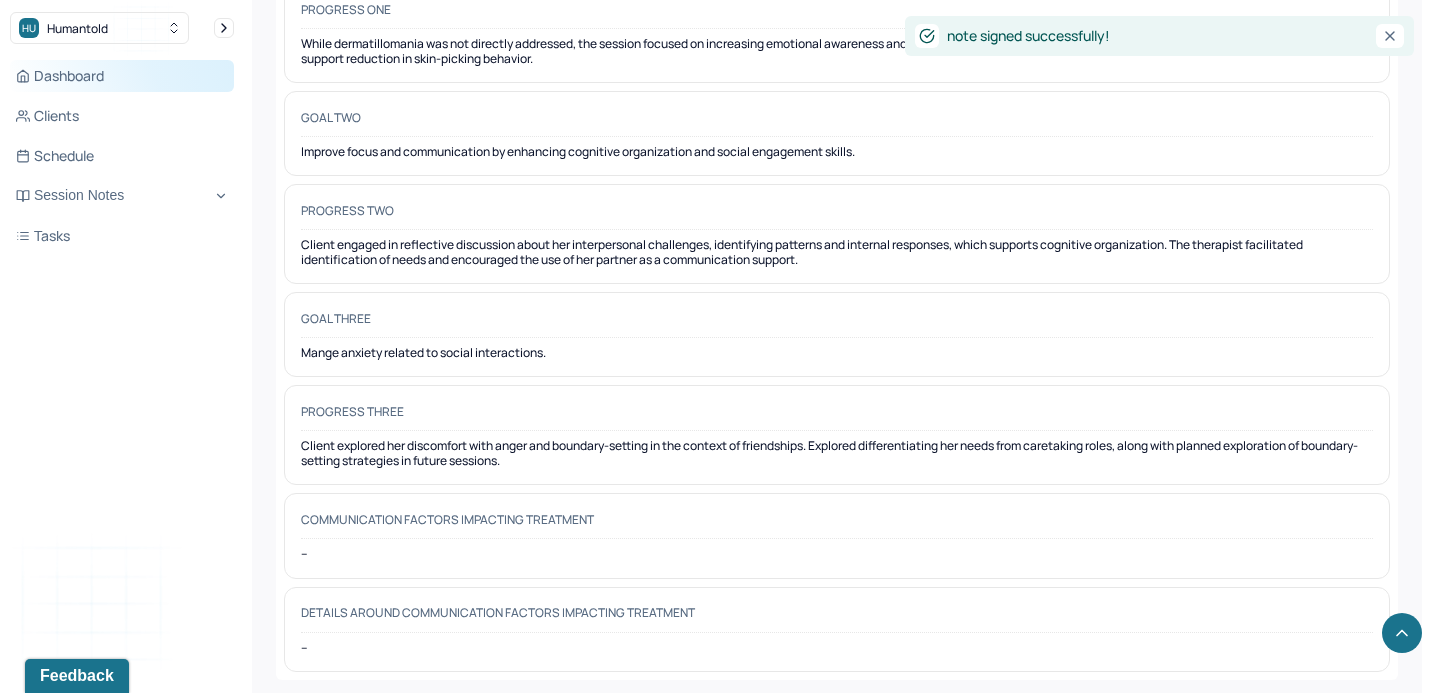 click on "Dashboard" at bounding box center (122, 76) 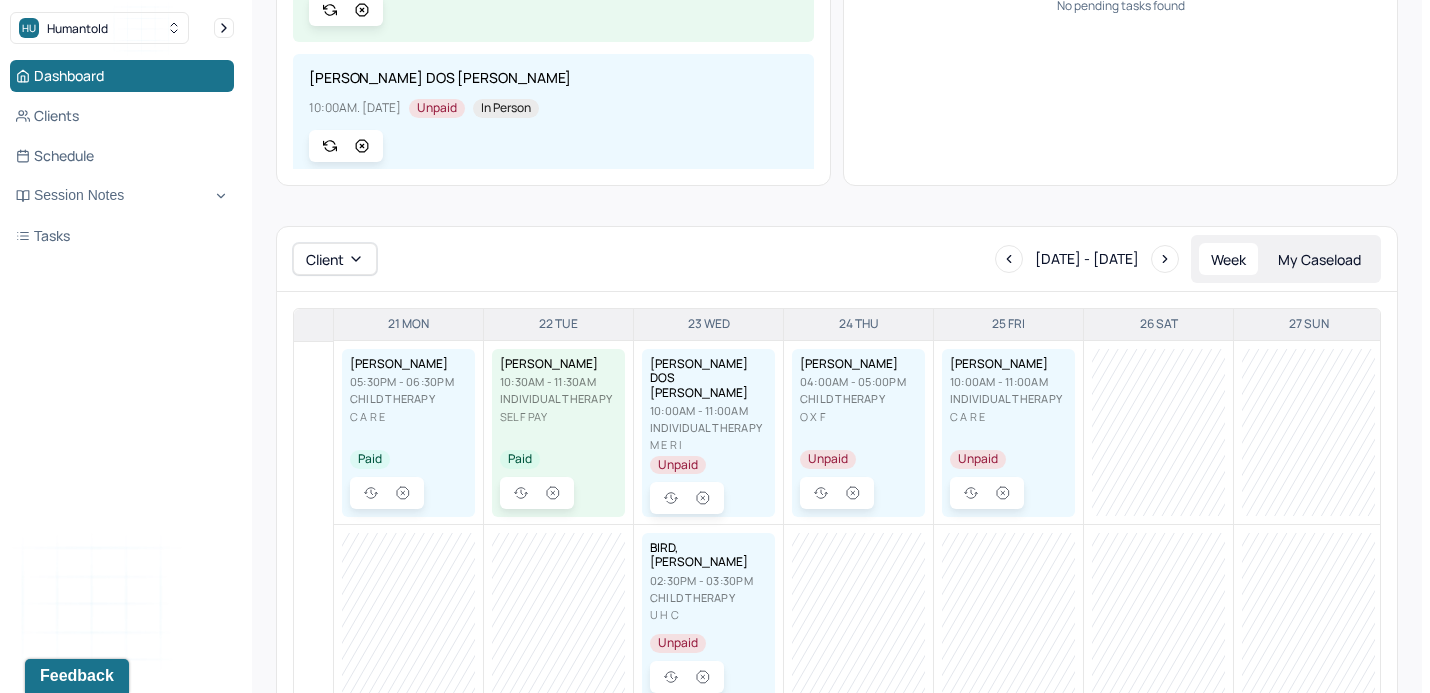 scroll, scrollTop: 0, scrollLeft: 0, axis: both 